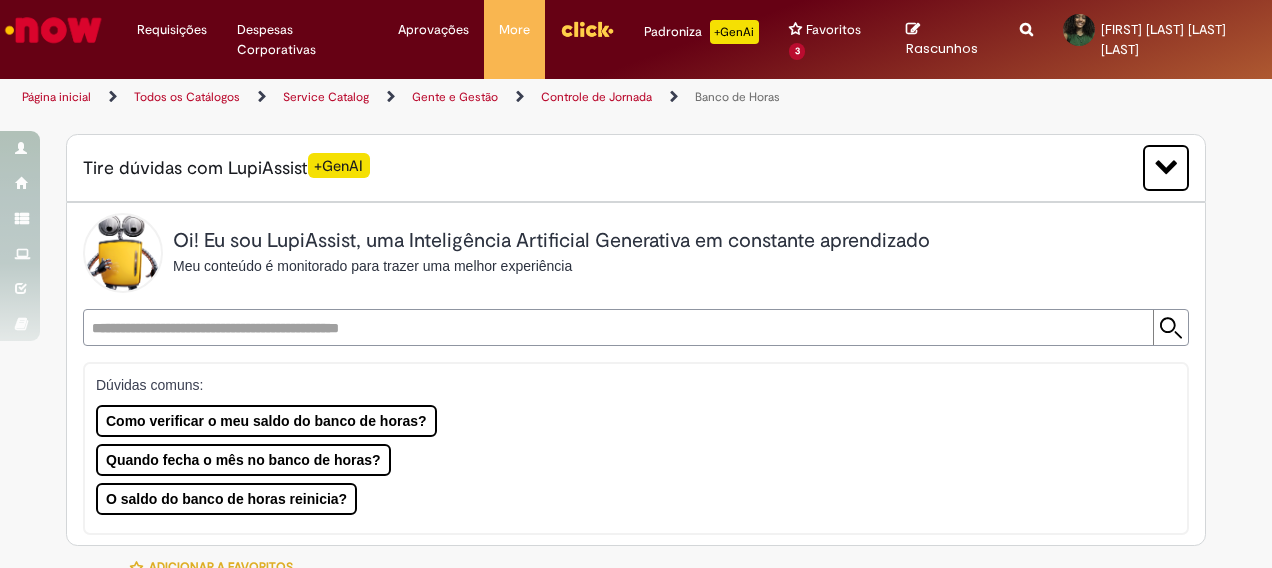 scroll, scrollTop: 0, scrollLeft: 0, axis: both 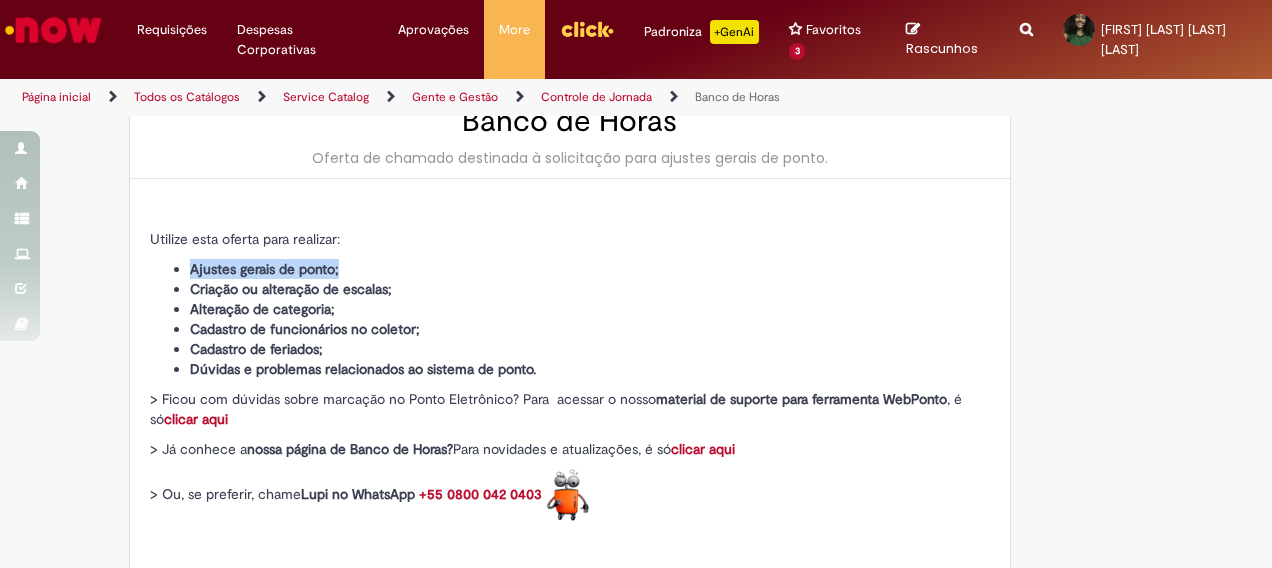 drag, startPoint x: 332, startPoint y: 268, endPoint x: 176, endPoint y: 262, distance: 156.11534 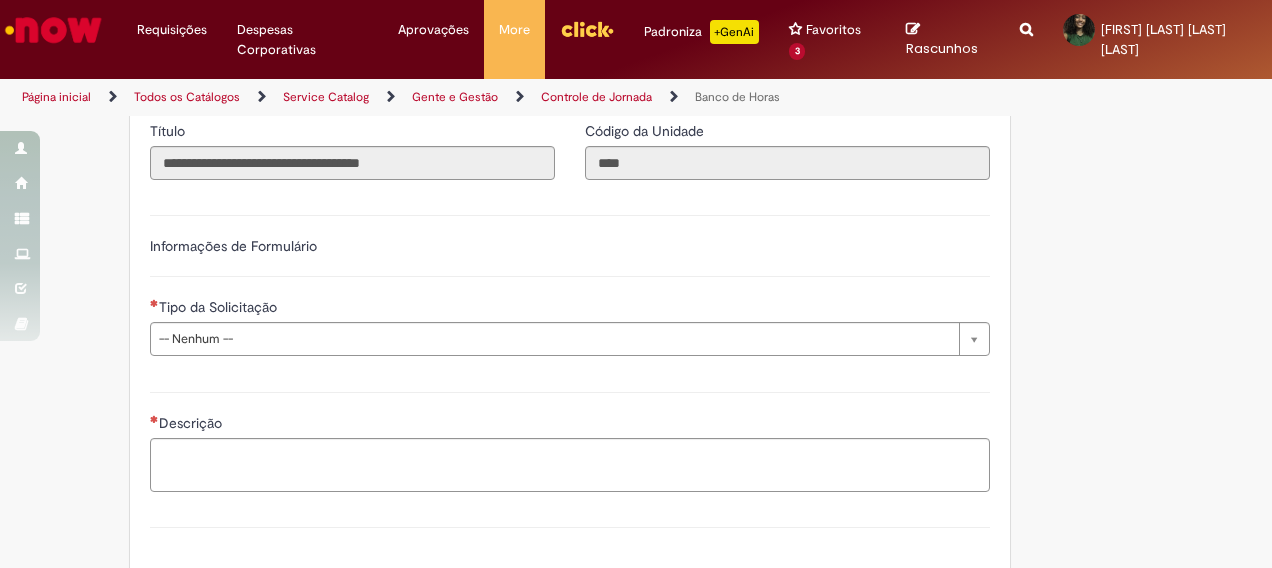 scroll, scrollTop: 1199, scrollLeft: 0, axis: vertical 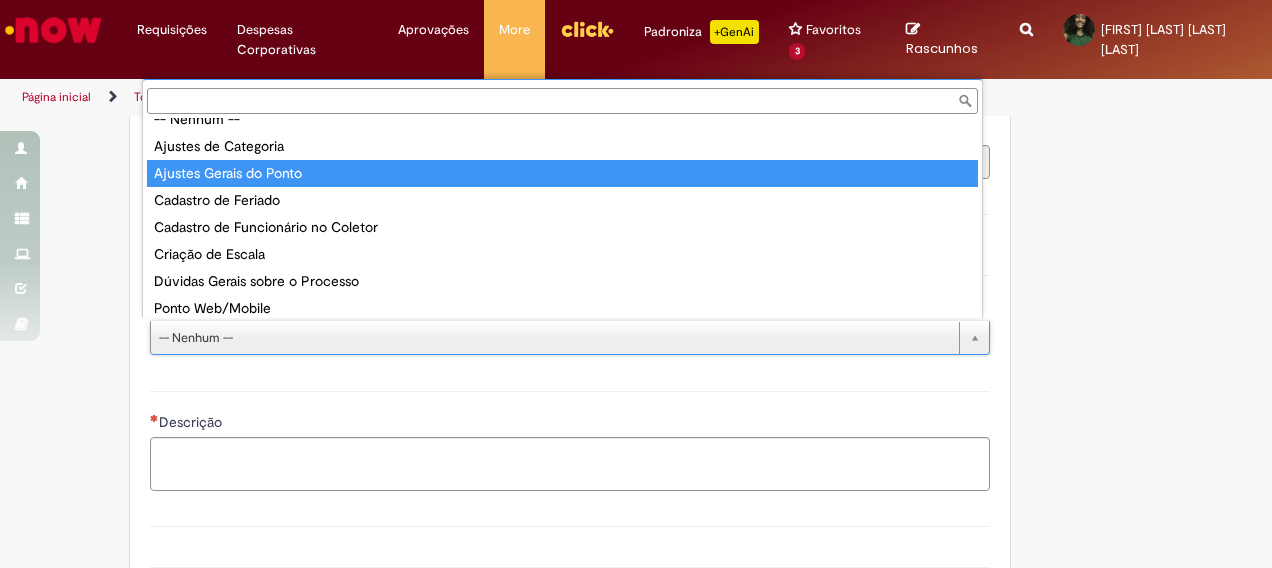type on "**********" 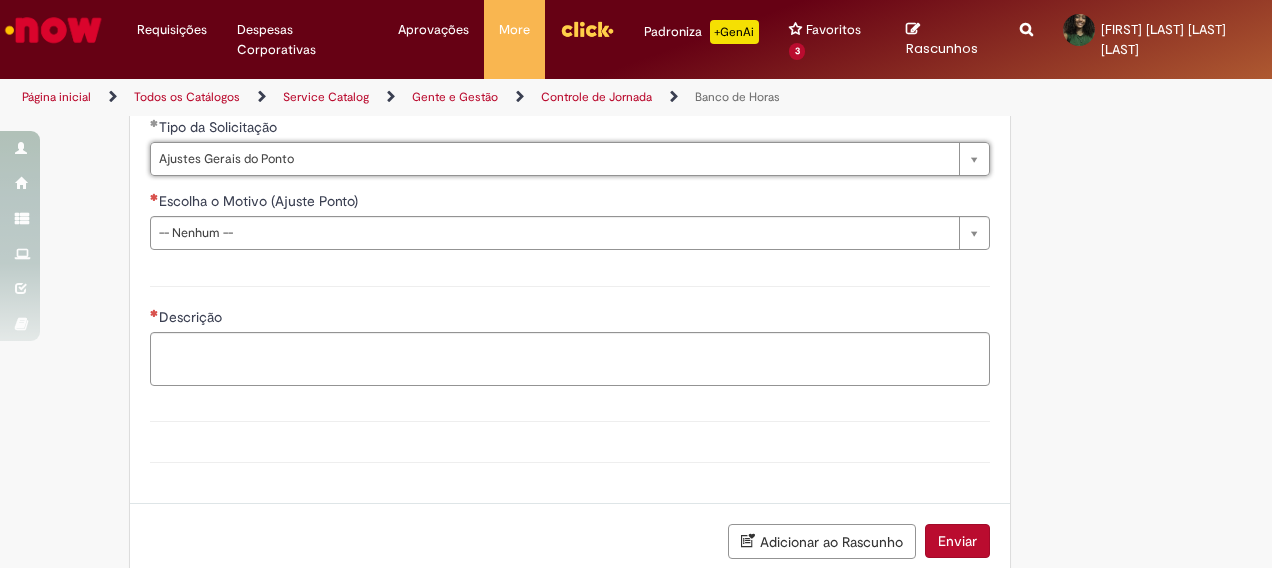 scroll, scrollTop: 1380, scrollLeft: 0, axis: vertical 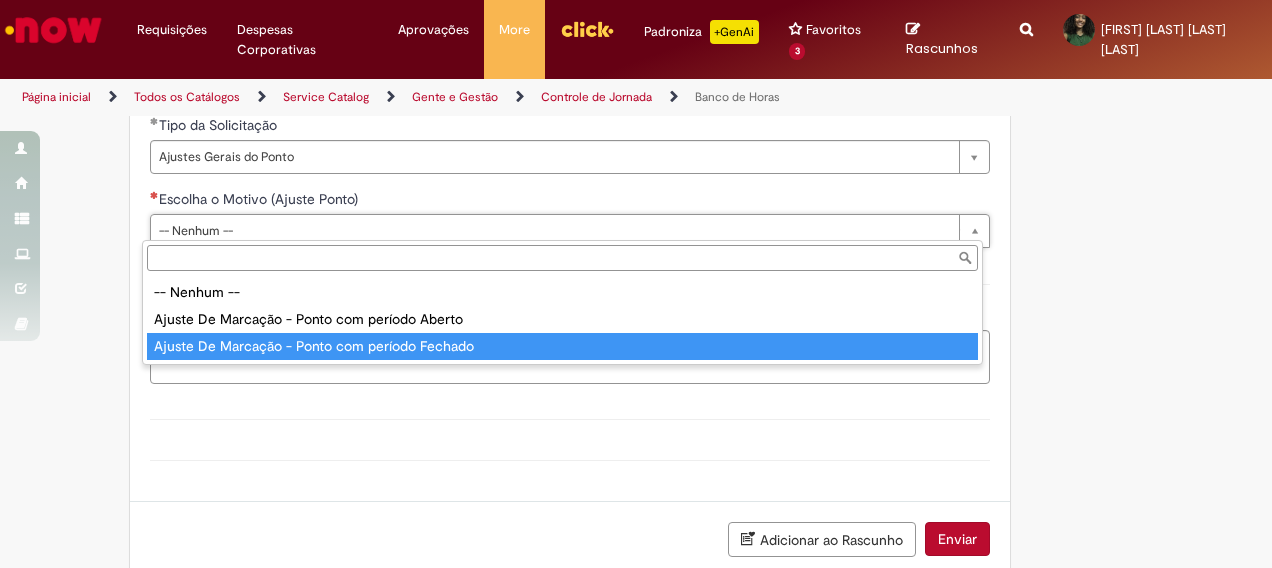 type on "**********" 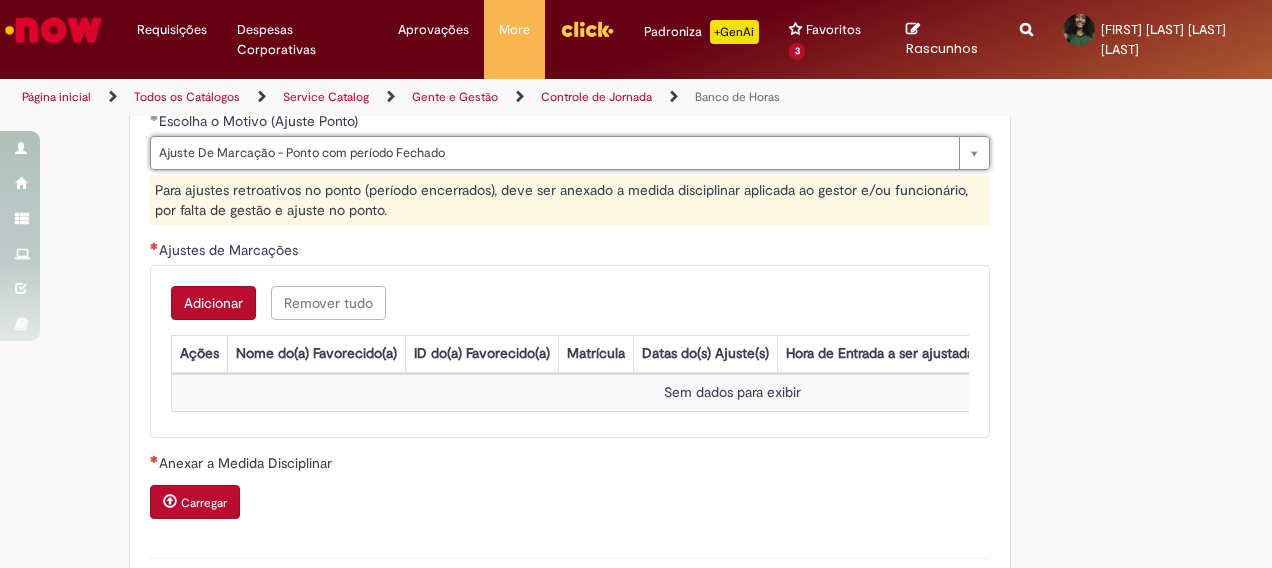 scroll, scrollTop: 1463, scrollLeft: 0, axis: vertical 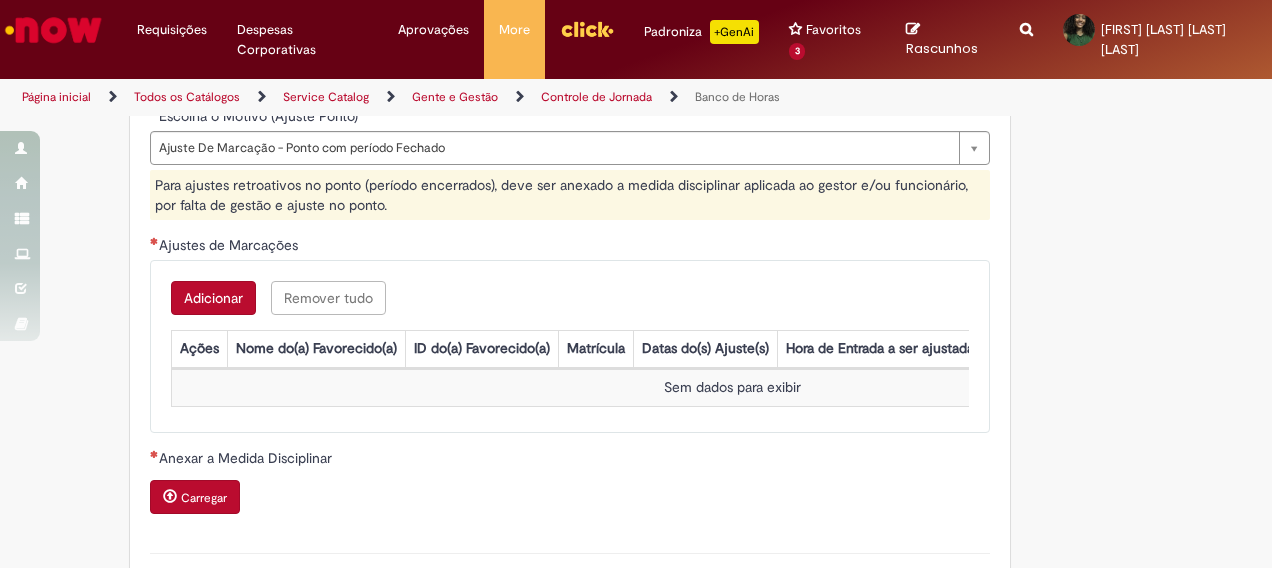 click on "Adicionar" at bounding box center [213, 298] 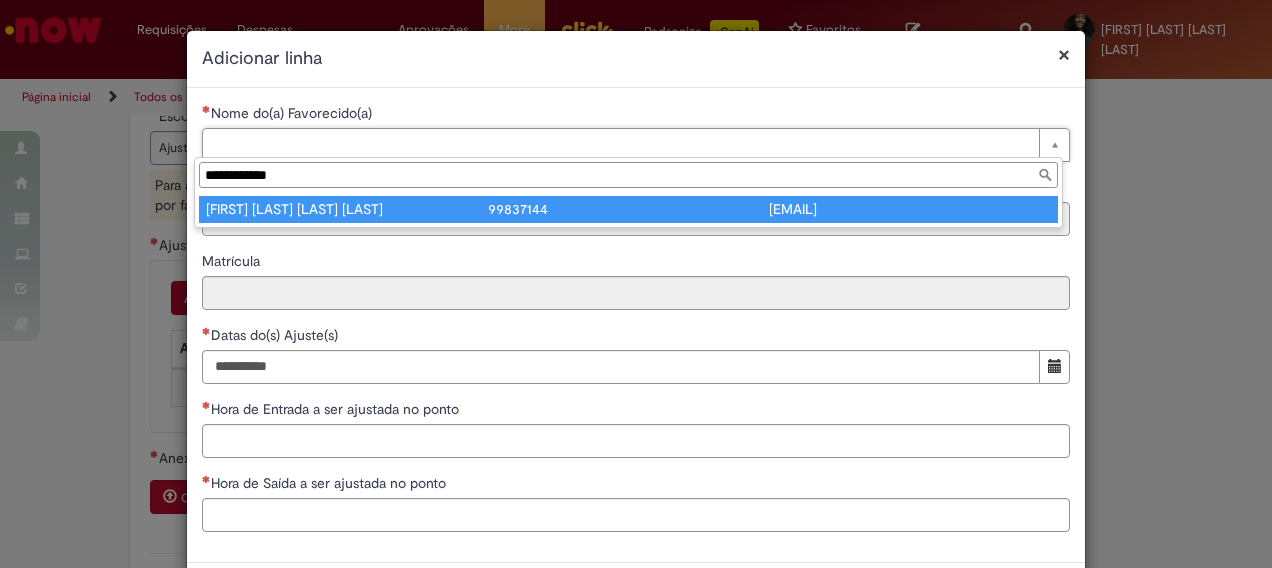 type on "**********" 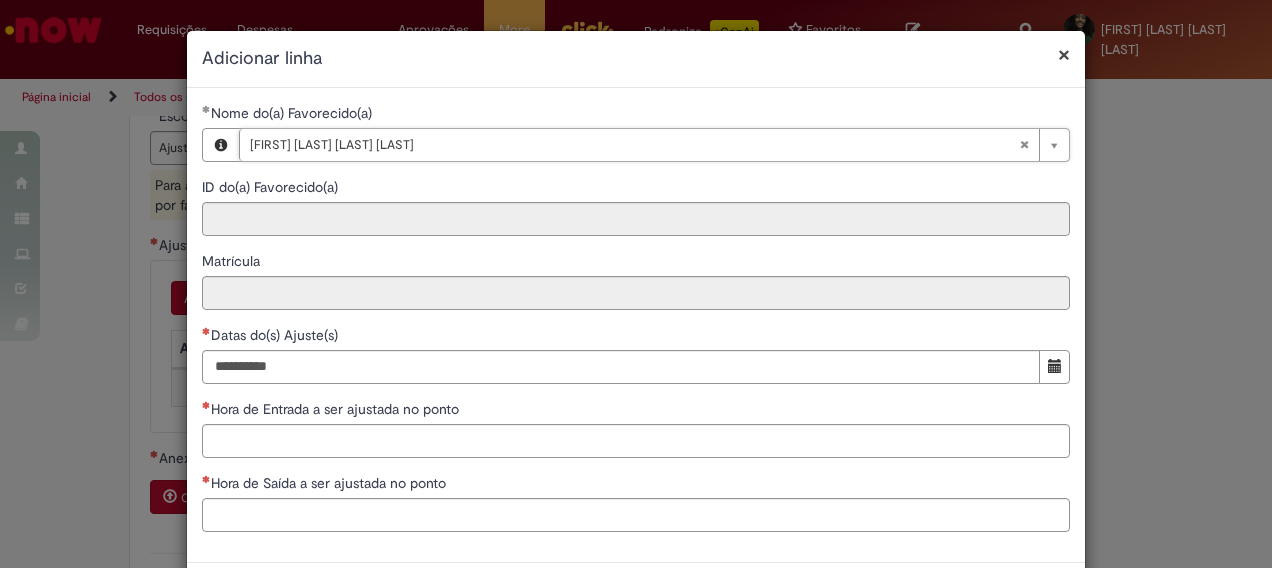 type on "********" 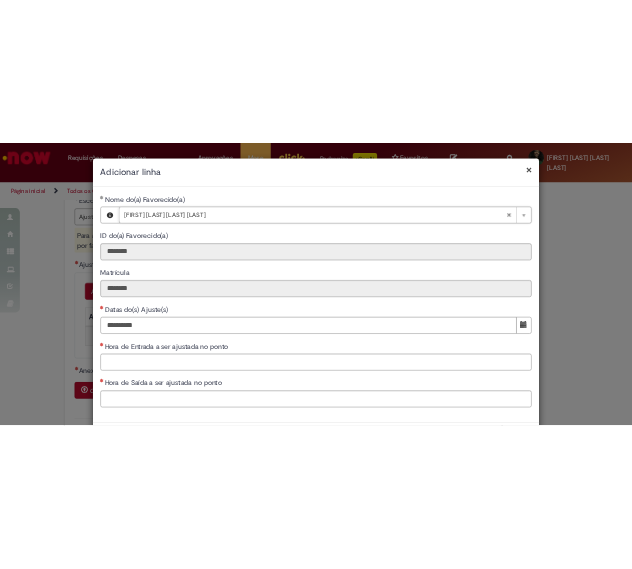 scroll, scrollTop: 88, scrollLeft: 0, axis: vertical 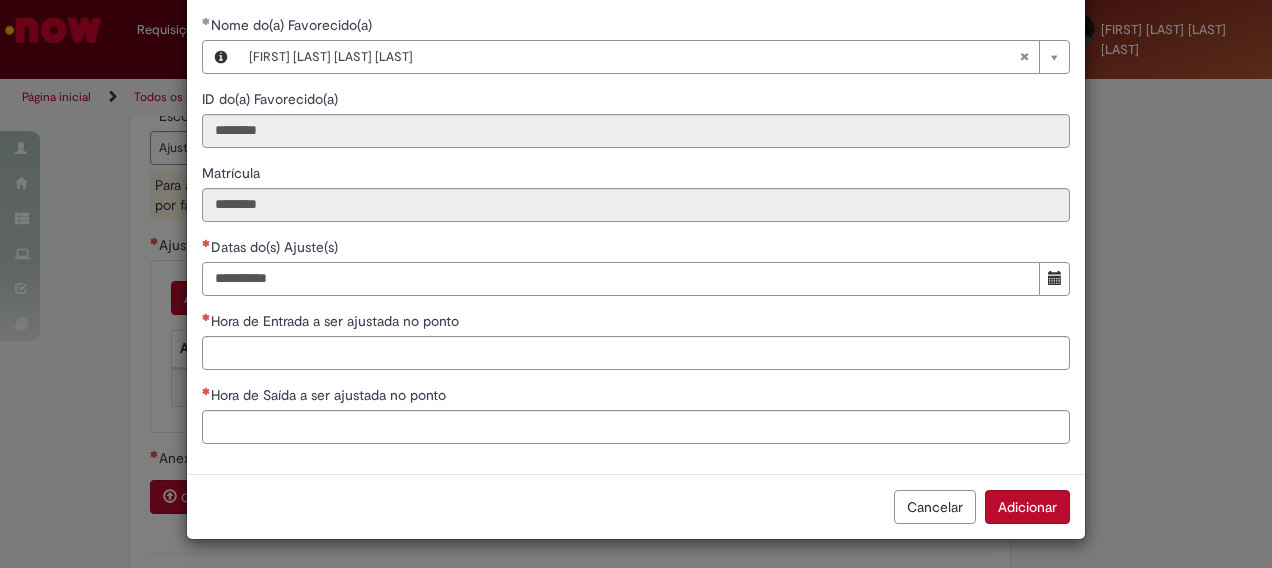 click on "Datas do(s) Ajuste(s)" at bounding box center [621, 279] 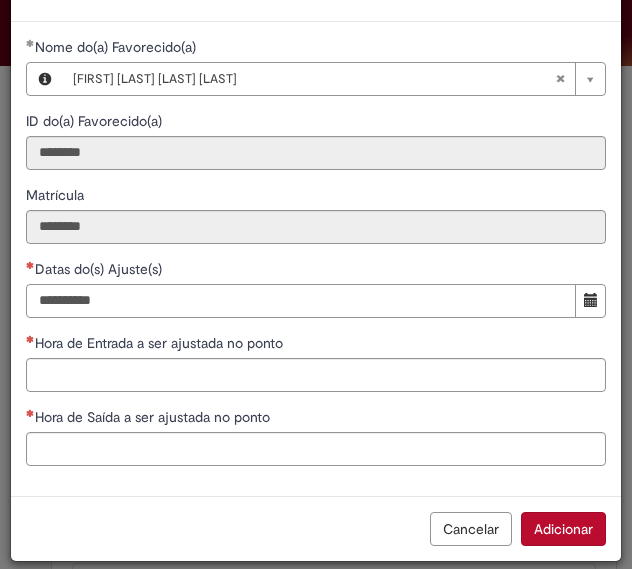scroll, scrollTop: 0, scrollLeft: 0, axis: both 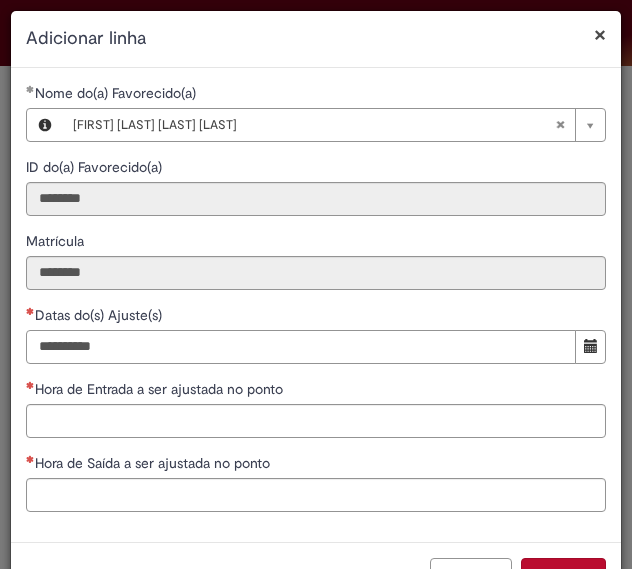 type on "**********" 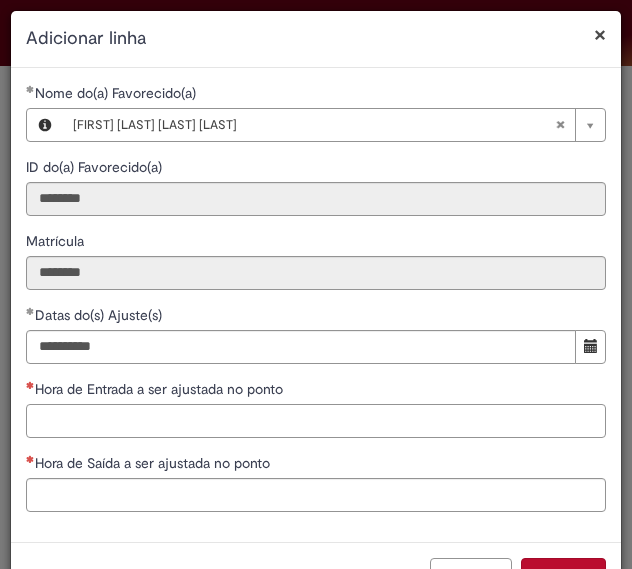click on "Hora de Entrada a ser ajustada no ponto" at bounding box center (316, 421) 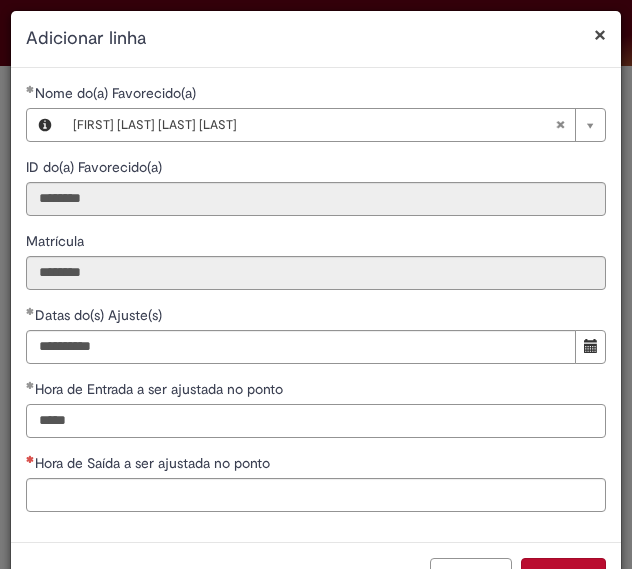 type on "*****" 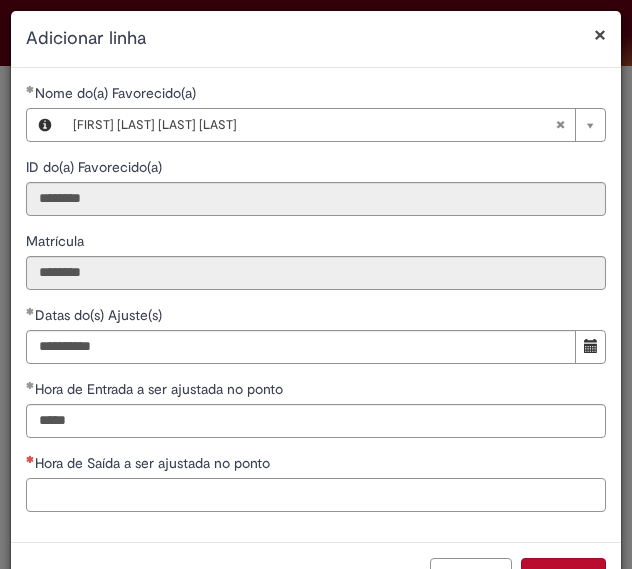 click on "Hora de Saída a ser ajustada no ponto" at bounding box center [316, 495] 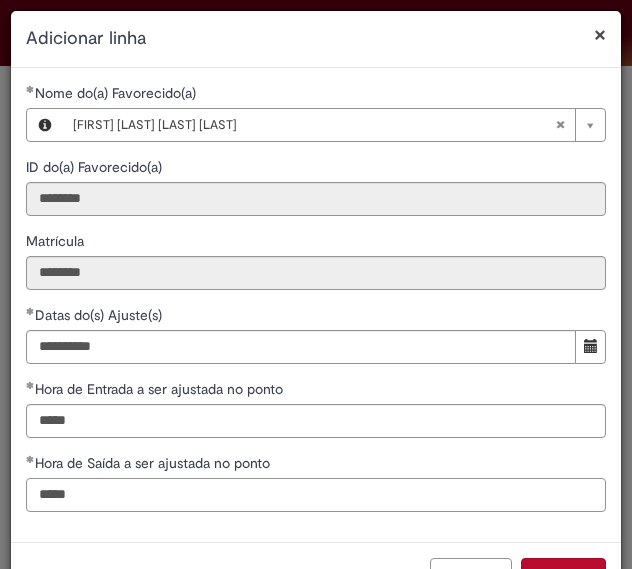 scroll, scrollTop: 46, scrollLeft: 0, axis: vertical 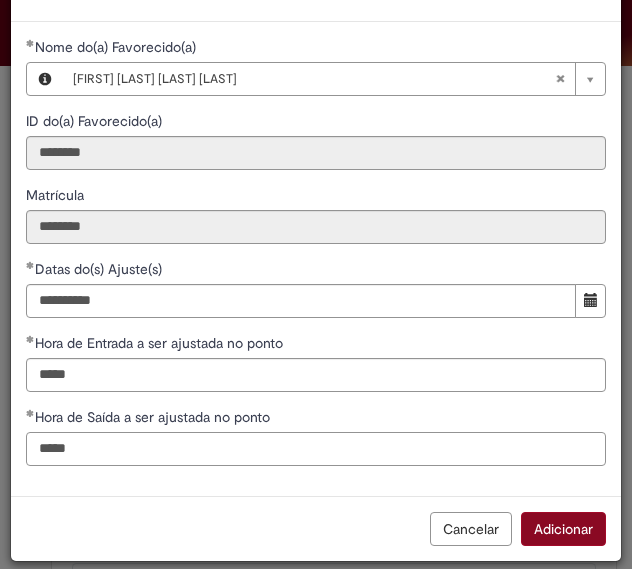 type on "*****" 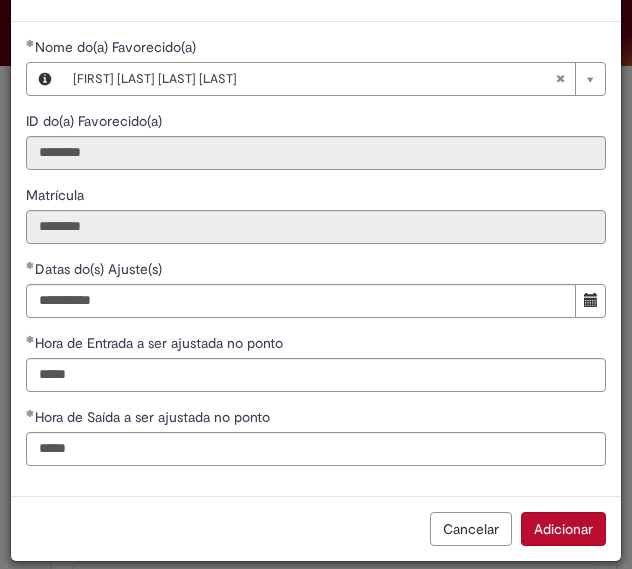 click on "Adicionar" at bounding box center [563, 529] 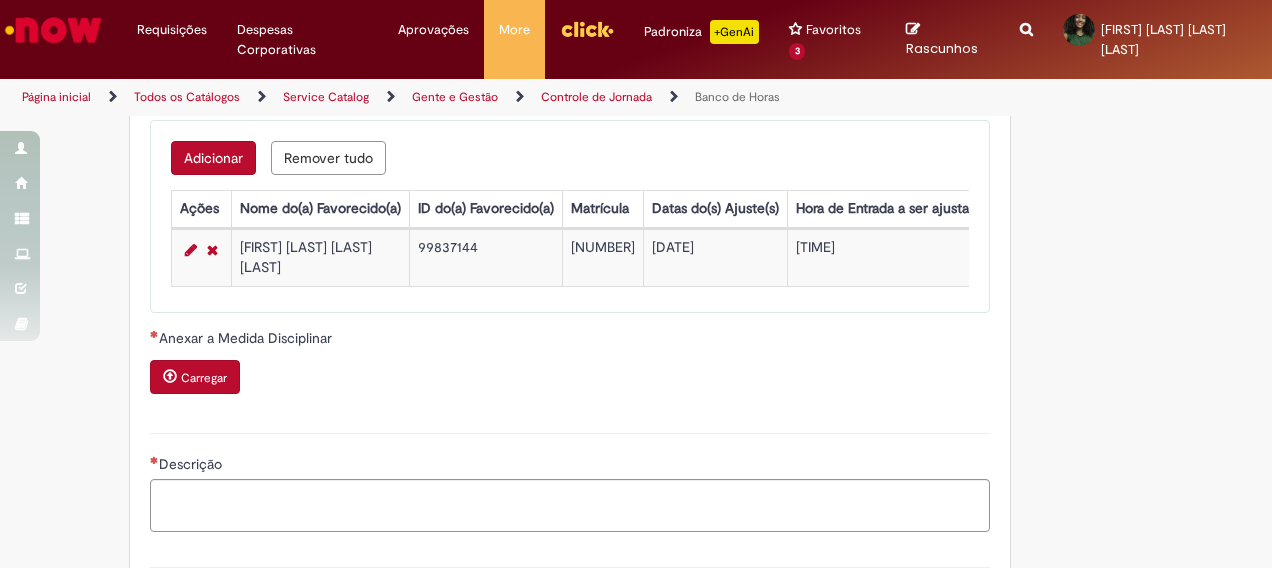 scroll, scrollTop: 1578, scrollLeft: 0, axis: vertical 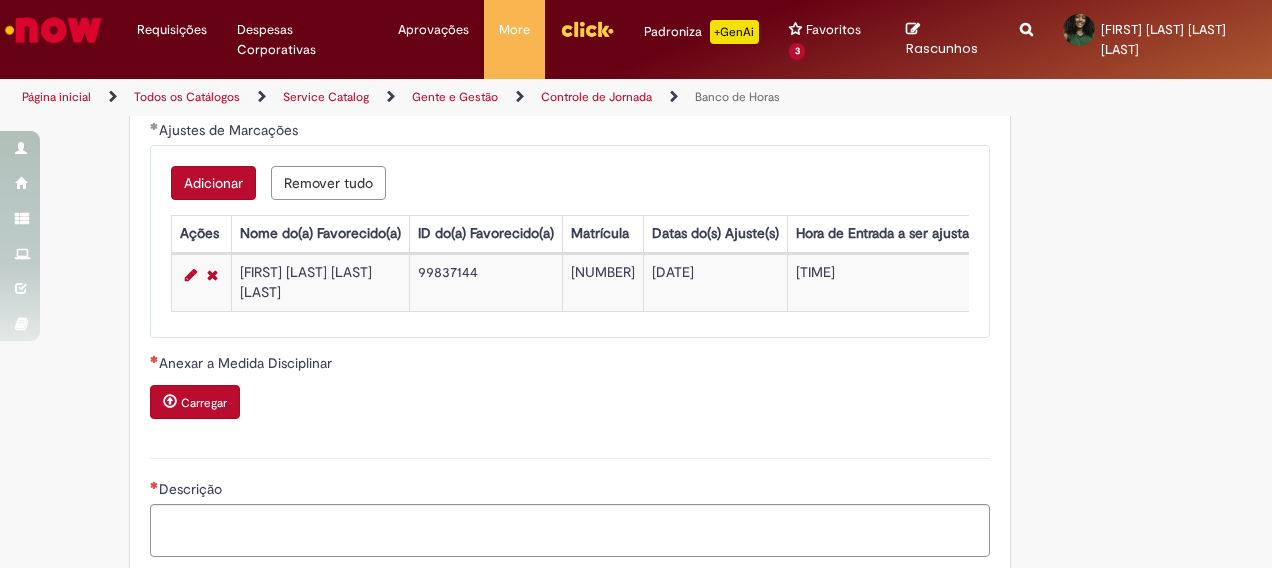 click on "Adicionar" at bounding box center (213, 183) 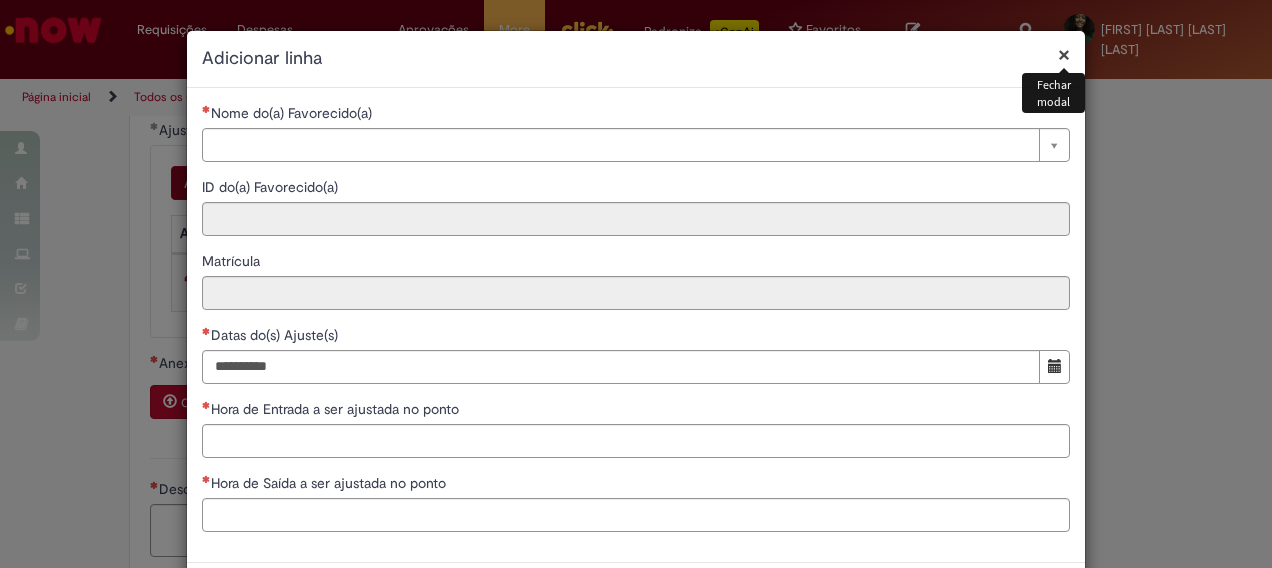 type 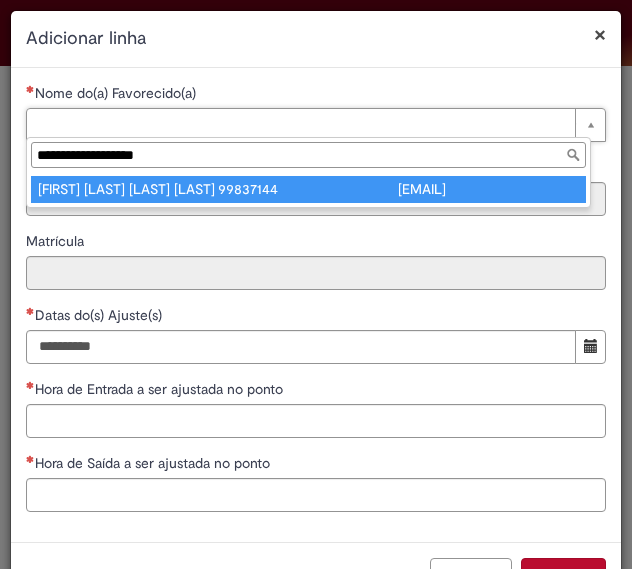 type on "**********" 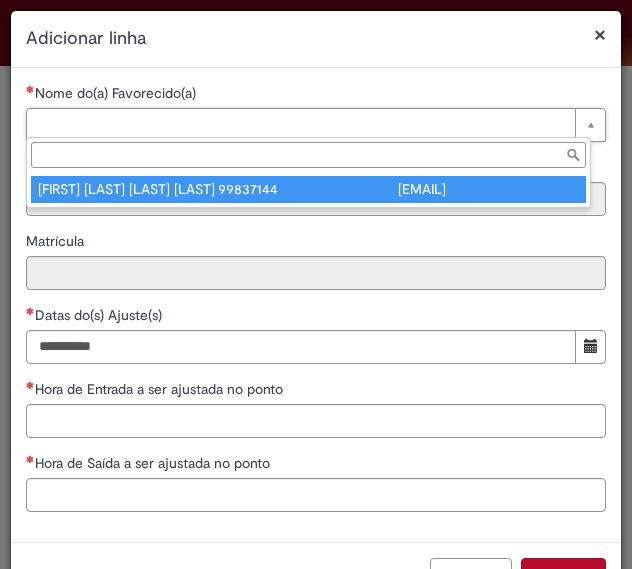 type on "********" 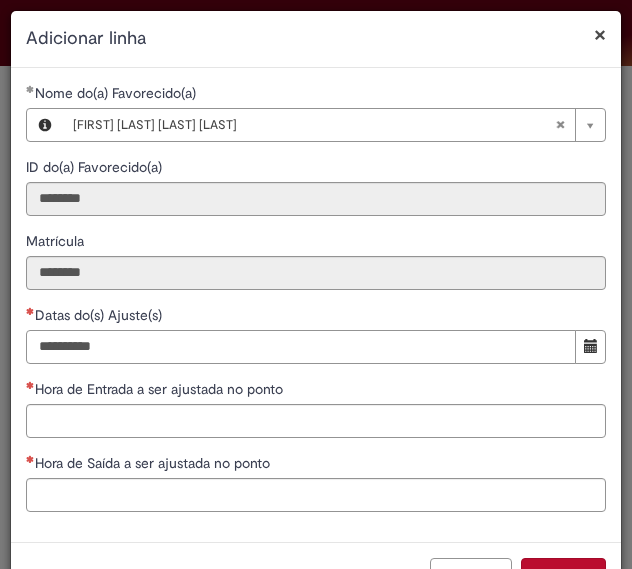 click on "Datas do(s) Ajuste(s)" at bounding box center [301, 347] 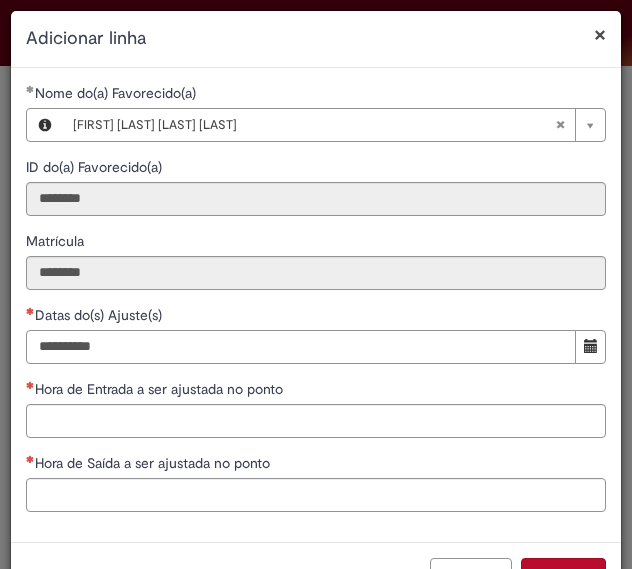 click on "**********" at bounding box center (301, 347) 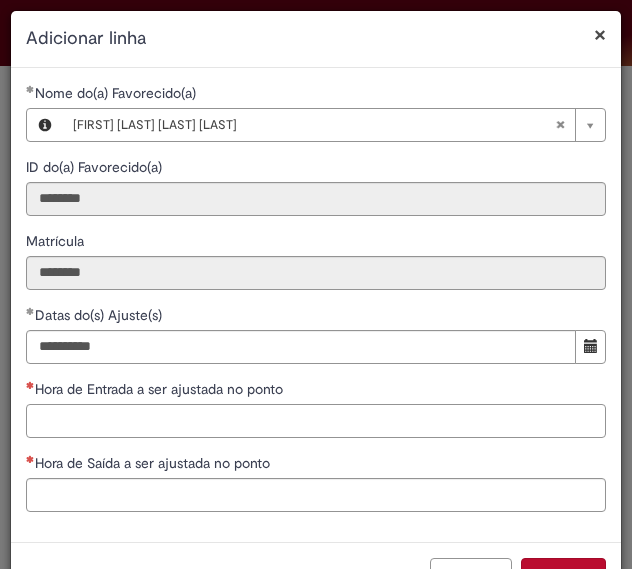 click on "Hora de Entrada a ser ajustada no ponto" at bounding box center [316, 421] 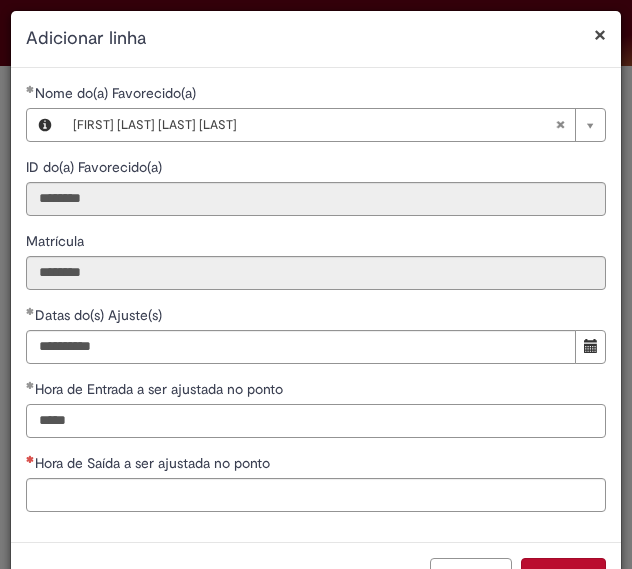 type on "*****" 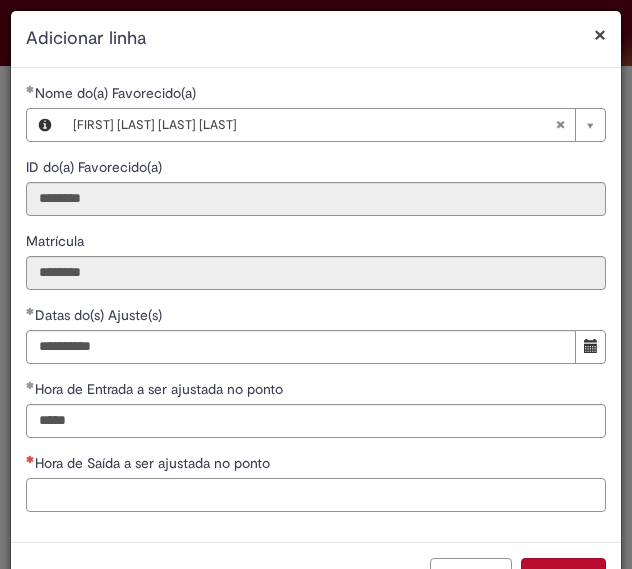 click on "Hora de Saída a ser ajustada no ponto" at bounding box center (316, 495) 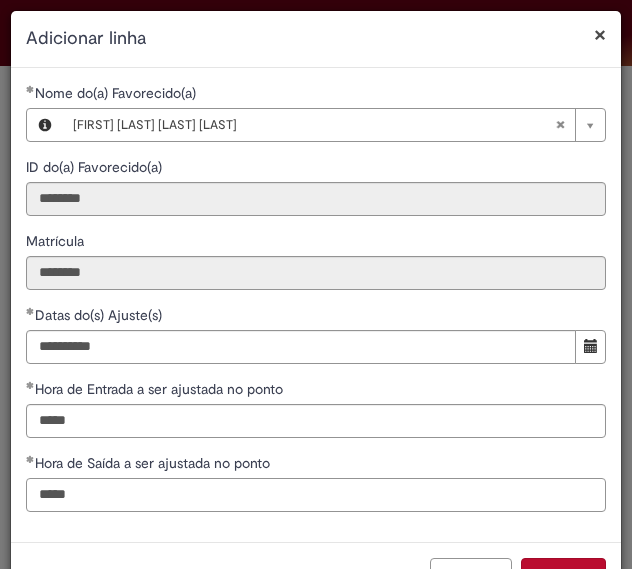 scroll, scrollTop: 46, scrollLeft: 0, axis: vertical 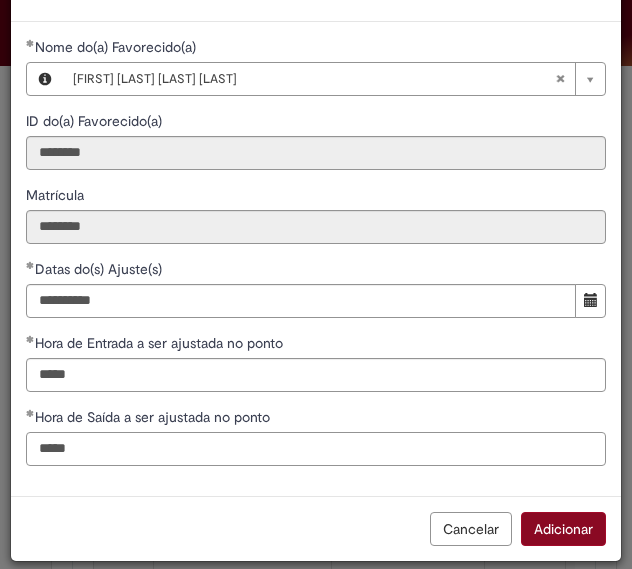 type on "*****" 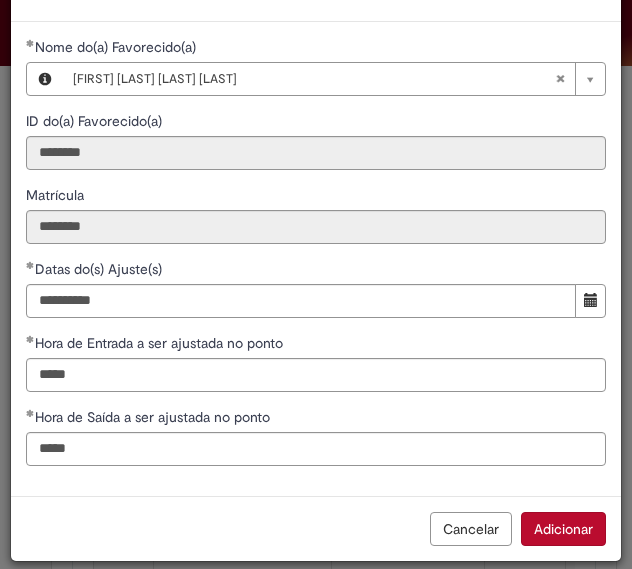 click on "Adicionar" at bounding box center (563, 529) 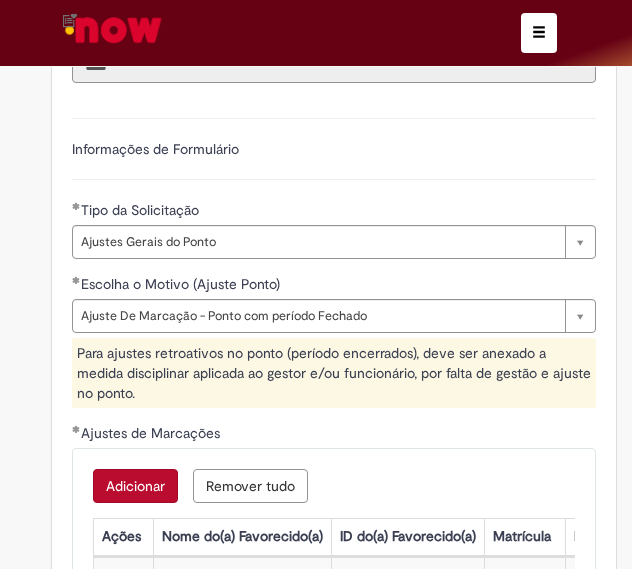 click on "Adicionar" at bounding box center [135, 486] 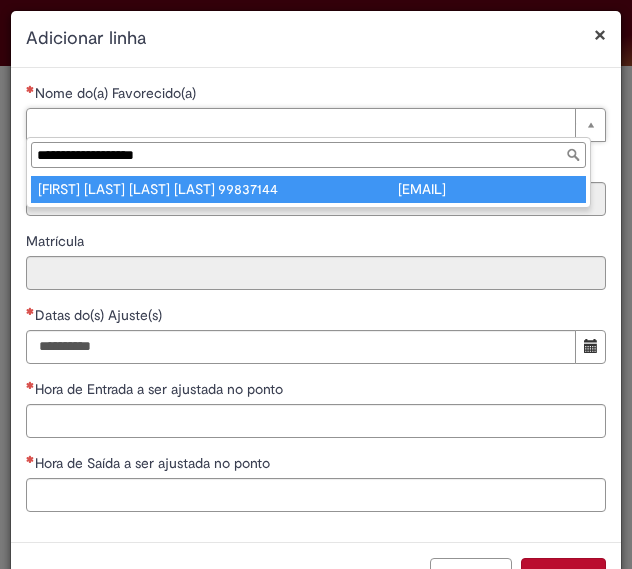 type on "**********" 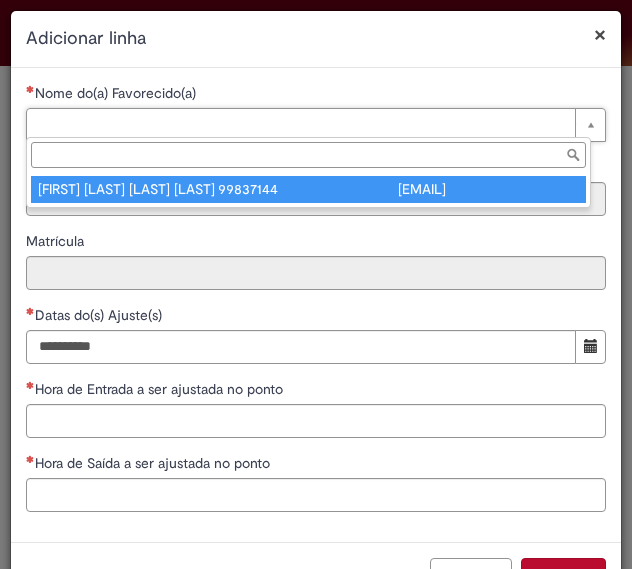 type on "********" 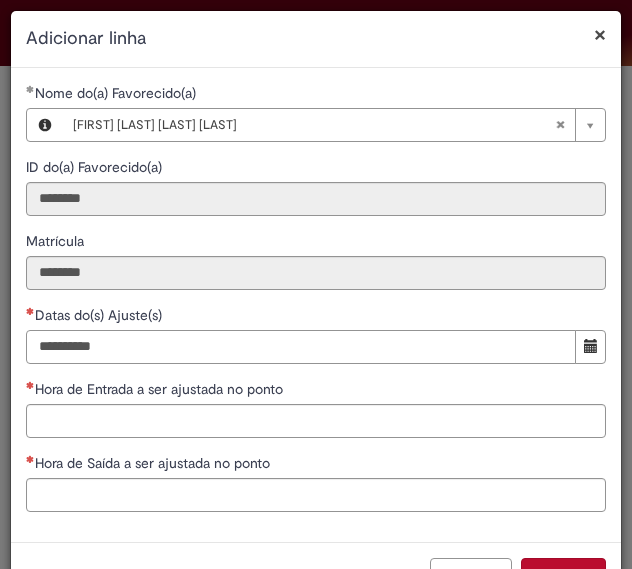 click on "Datas do(s) Ajuste(s)" at bounding box center [301, 347] 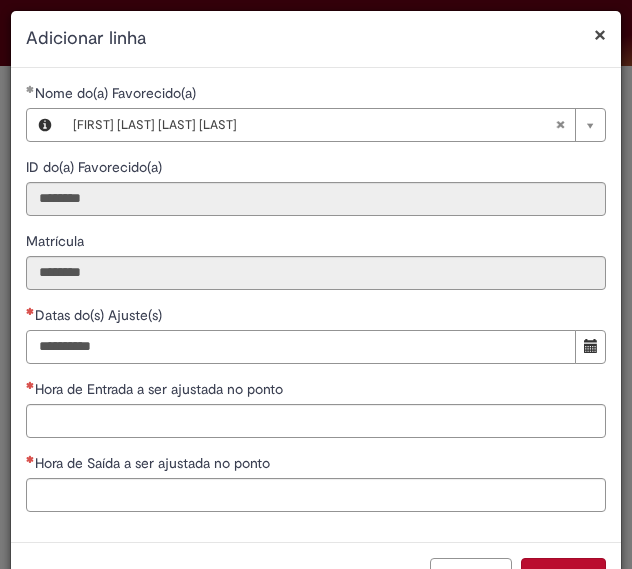 click on "**********" at bounding box center (301, 347) 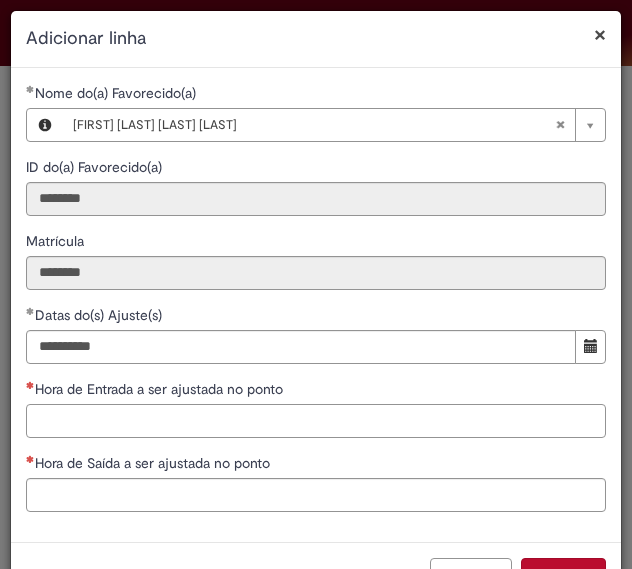 click on "Hora de Entrada a ser ajustada no ponto" at bounding box center [316, 421] 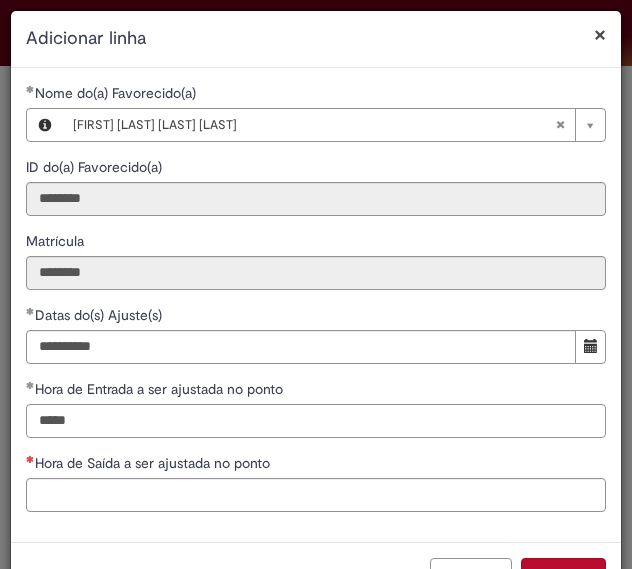 type on "*****" 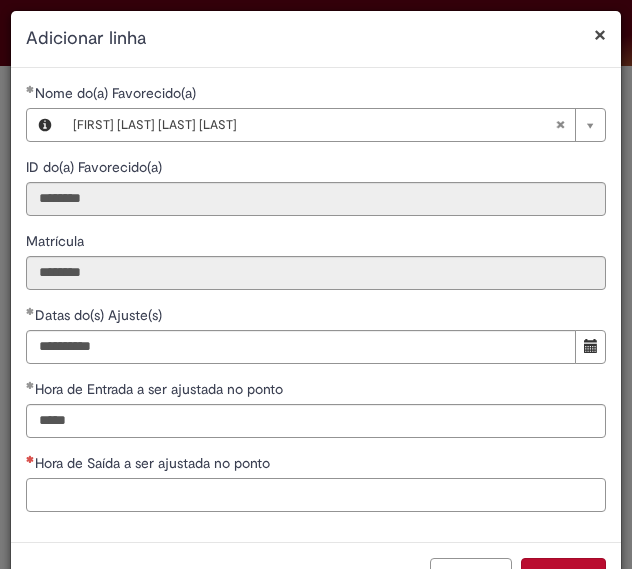 click on "Hora de Saída a ser ajustada no ponto" at bounding box center [316, 495] 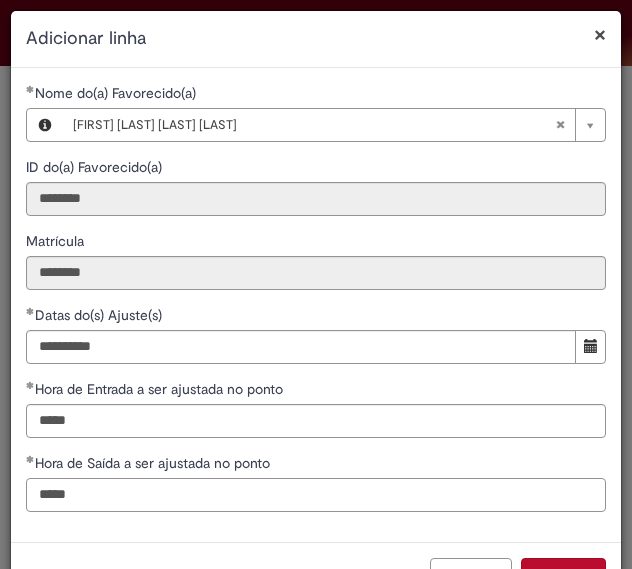 scroll, scrollTop: 46, scrollLeft: 0, axis: vertical 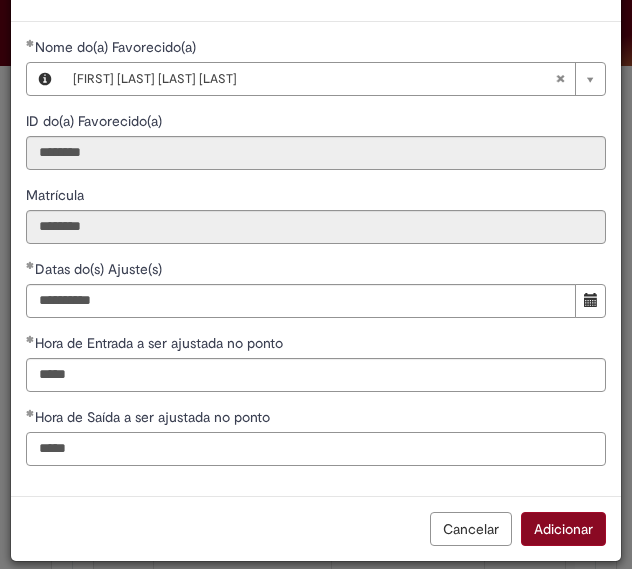 type on "*****" 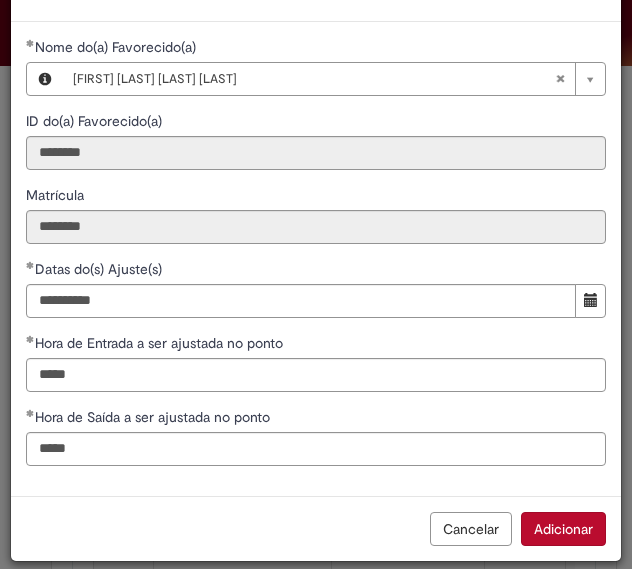 click on "Adicionar" at bounding box center [563, 529] 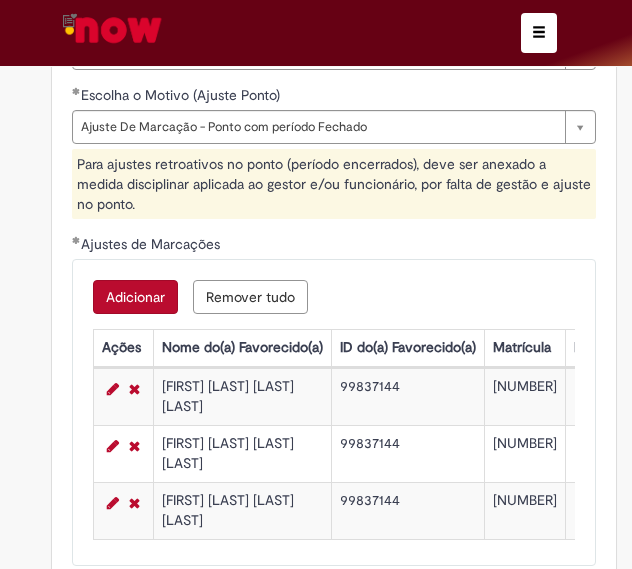 scroll, scrollTop: 1768, scrollLeft: 0, axis: vertical 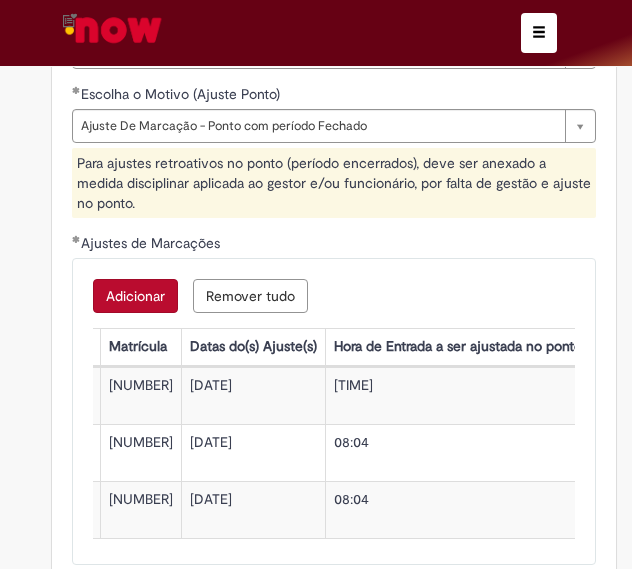 click on "Adicionar" at bounding box center [135, 296] 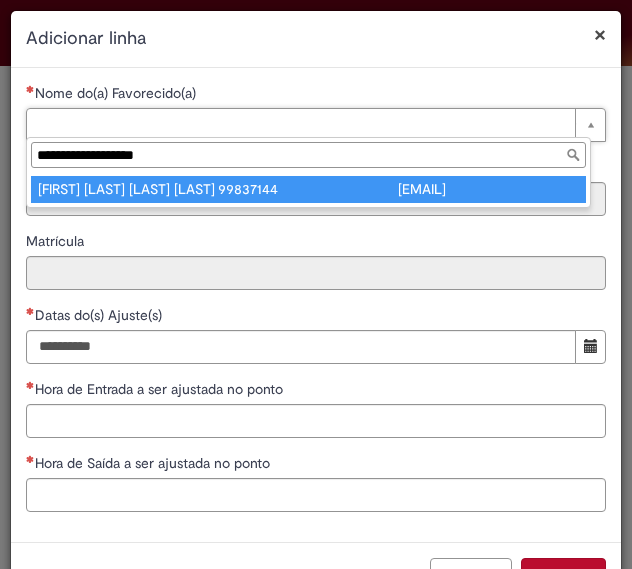 type on "**********" 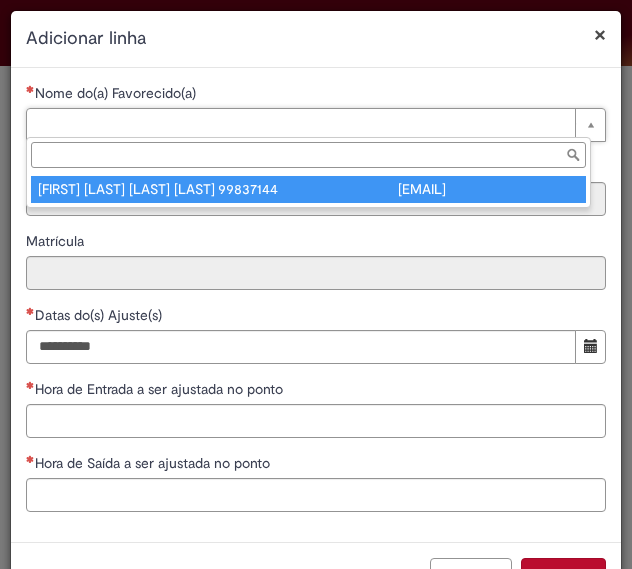 type on "********" 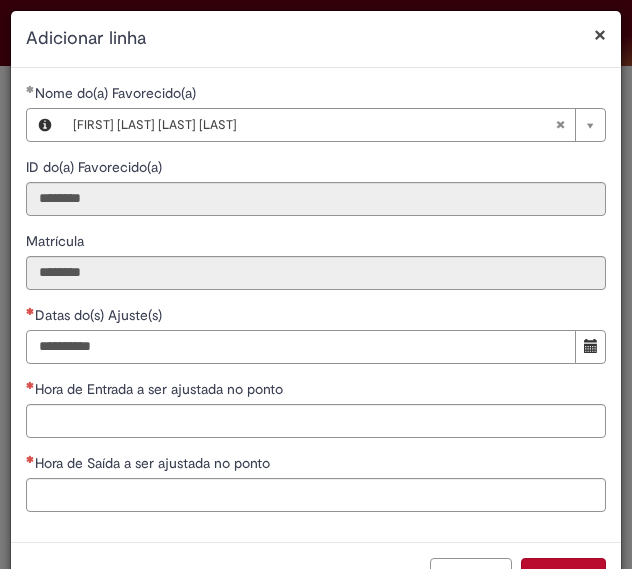 click on "Datas do(s) Ajuste(s)" at bounding box center [301, 347] 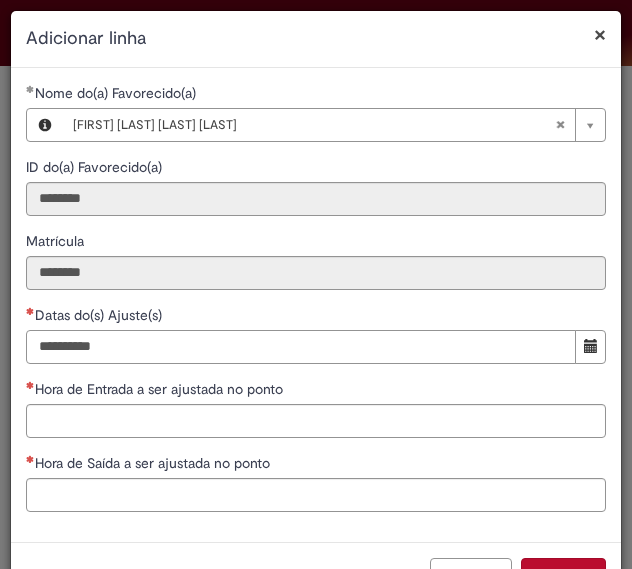 click on "**********" at bounding box center (301, 347) 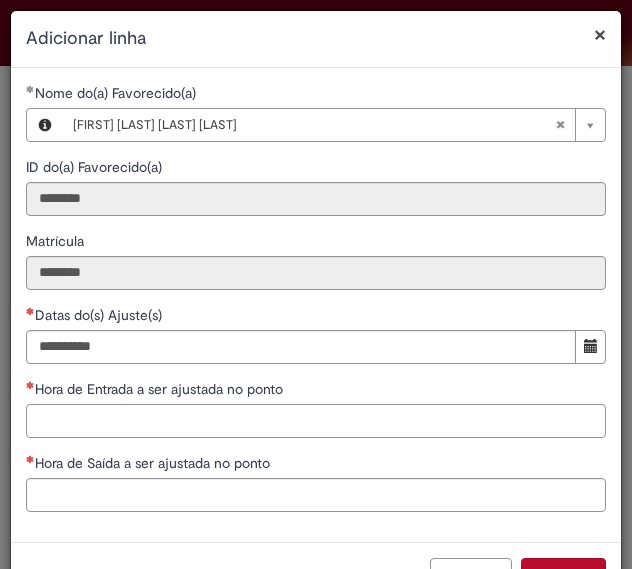 click on "Hora de Entrada a ser ajustada no ponto" at bounding box center (316, 421) 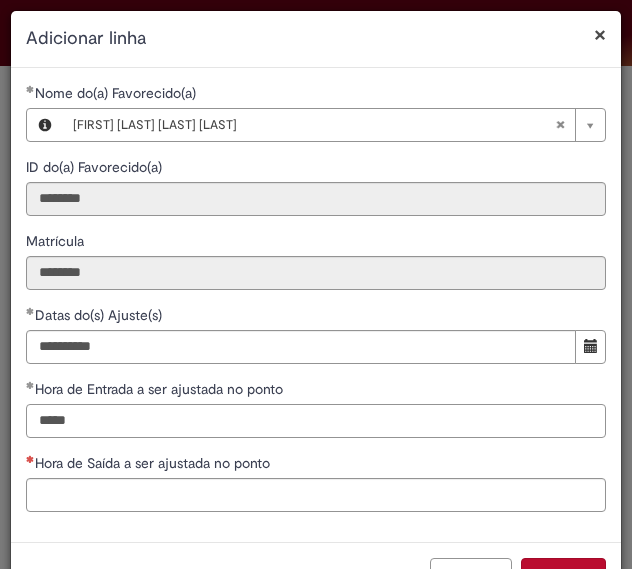 type on "*****" 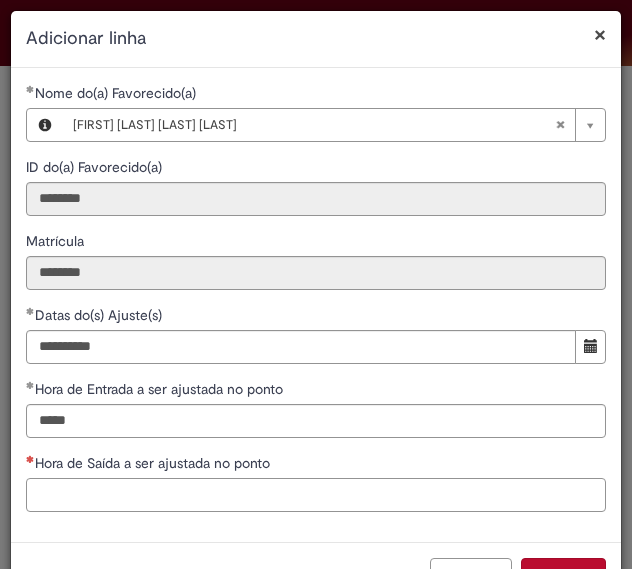 click on "Hora de Saída a ser ajustada no ponto" at bounding box center (316, 495) 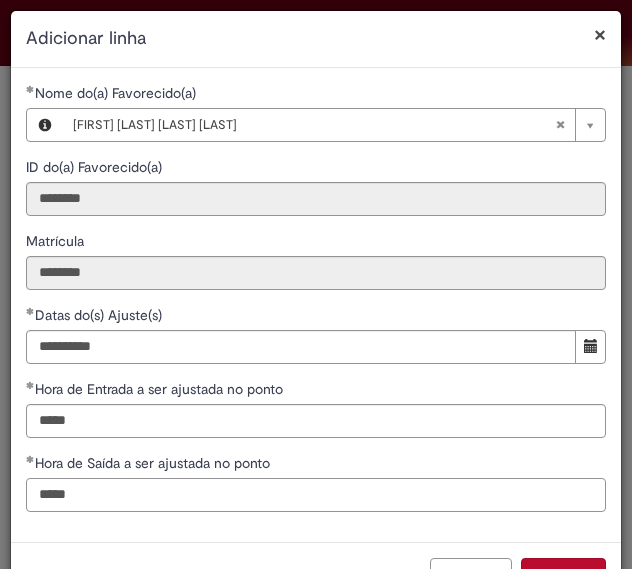 scroll, scrollTop: 46, scrollLeft: 0, axis: vertical 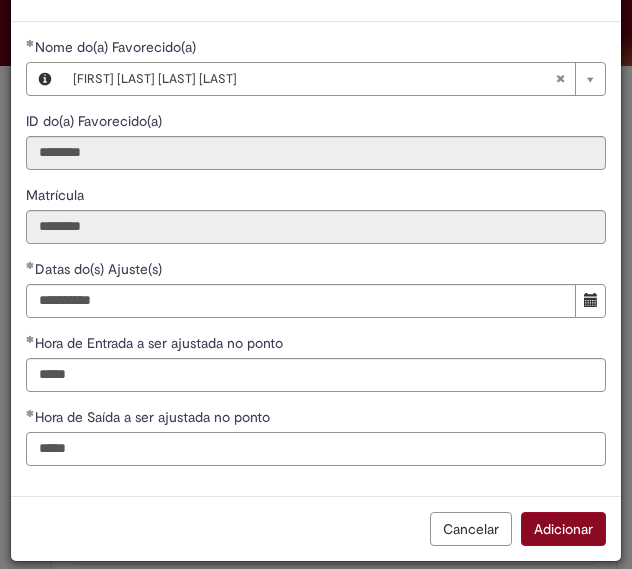 type on "*****" 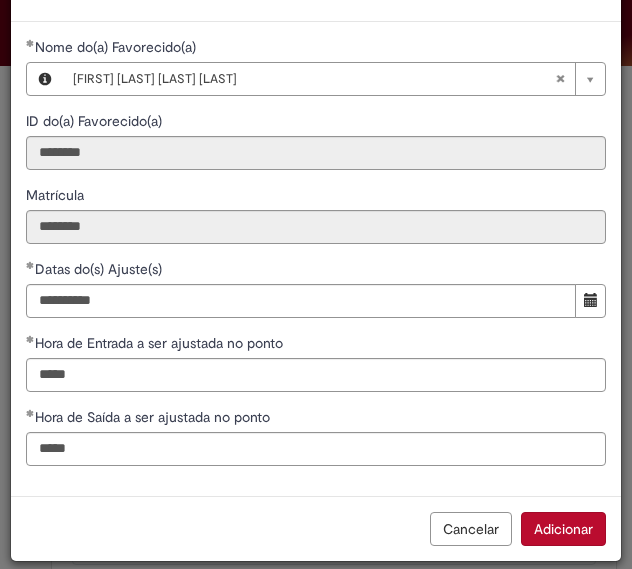 click on "Adicionar" at bounding box center [563, 529] 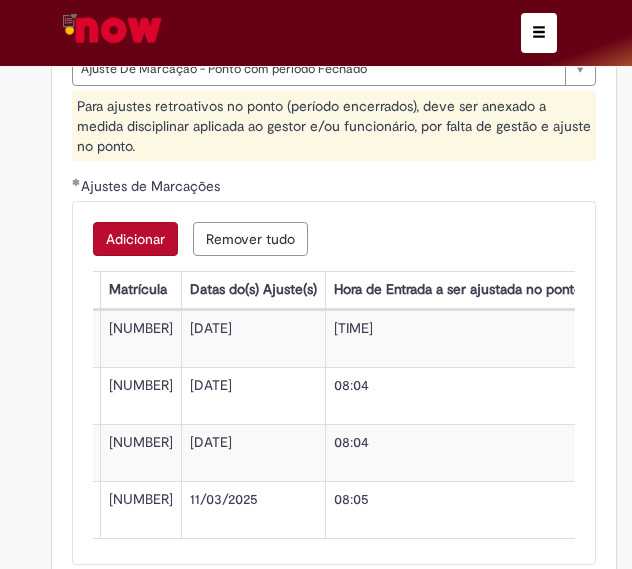 scroll, scrollTop: 1824, scrollLeft: 0, axis: vertical 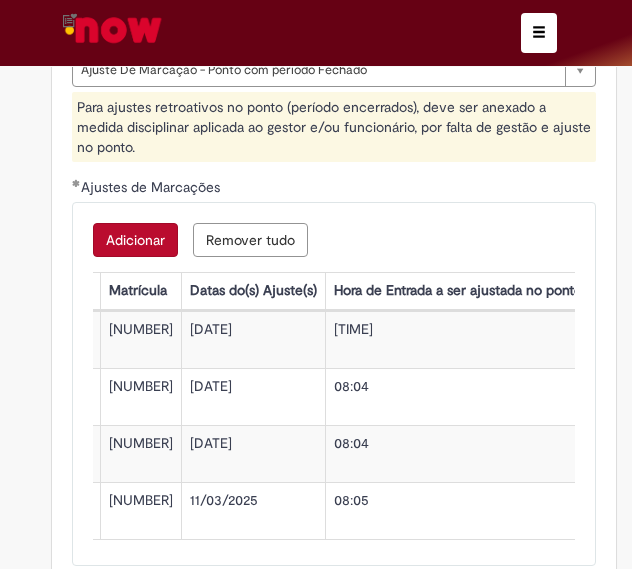 click on "Adicionar" at bounding box center (135, 240) 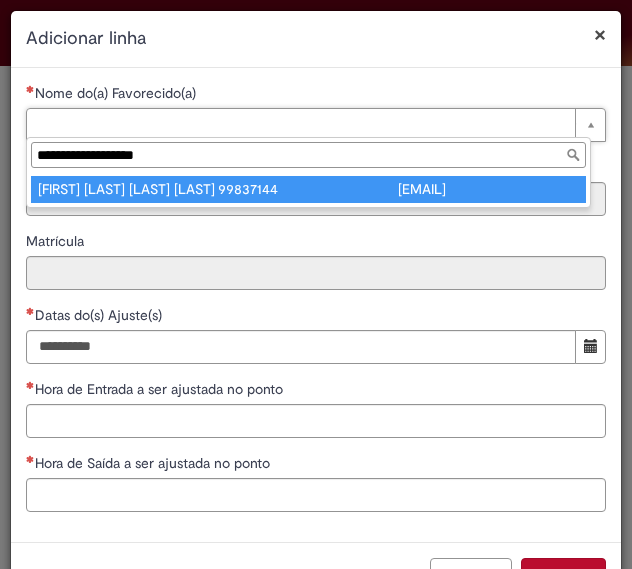 type on "**********" 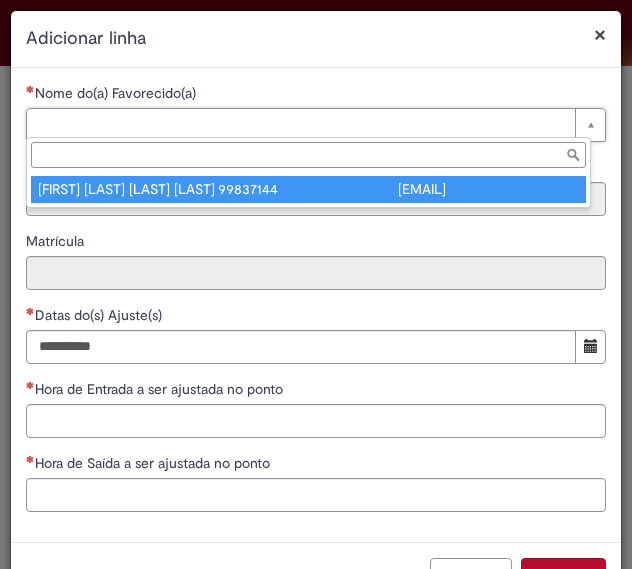 type on "********" 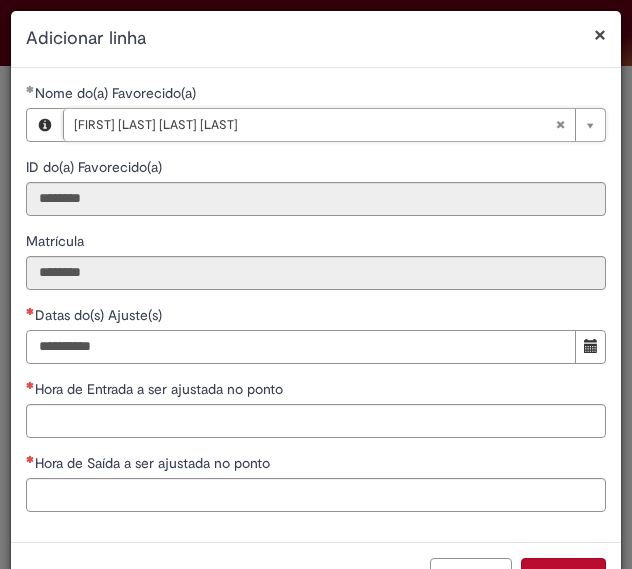 click on "Datas do(s) Ajuste(s)" at bounding box center [301, 347] 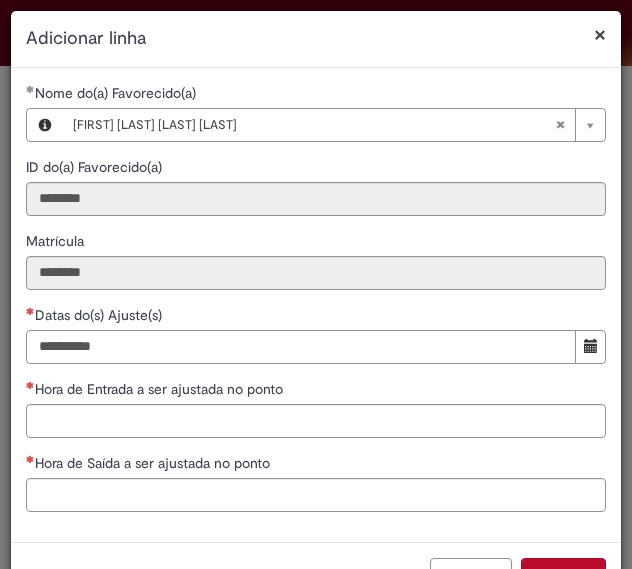click on "**********" at bounding box center [301, 347] 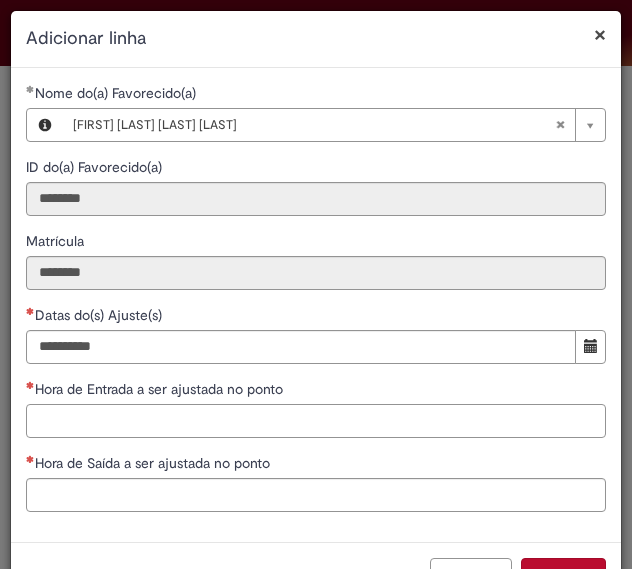 click on "Hora de Entrada a ser ajustada no ponto" at bounding box center [316, 421] 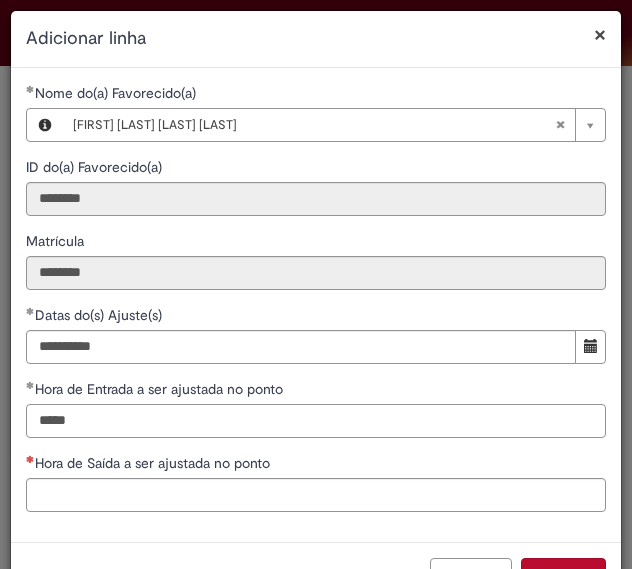 type on "*****" 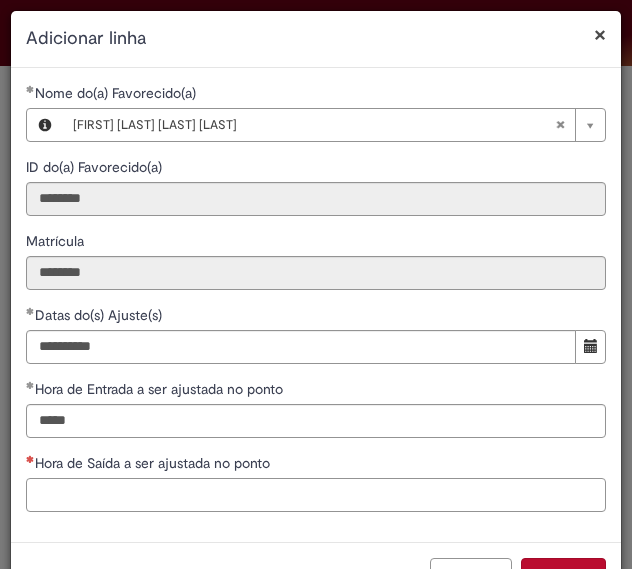 click on "Hora de Saída a ser ajustada no ponto" at bounding box center (316, 495) 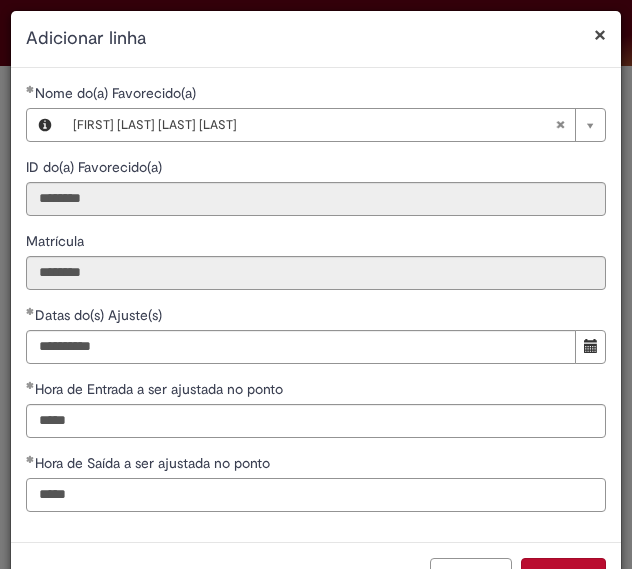 scroll, scrollTop: 46, scrollLeft: 0, axis: vertical 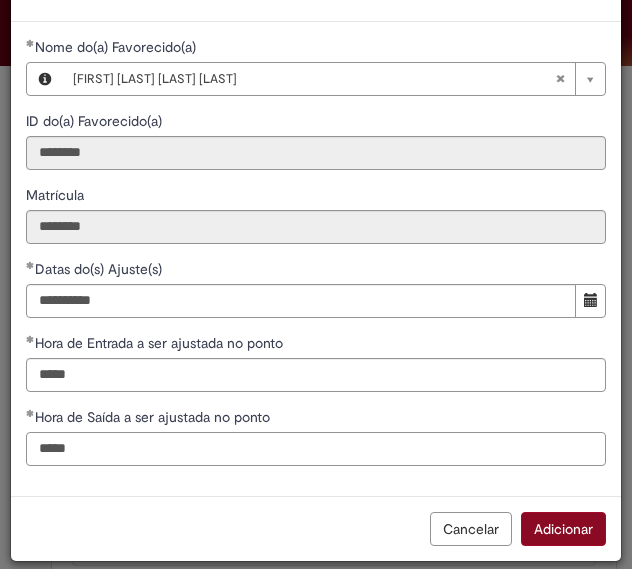 type on "*****" 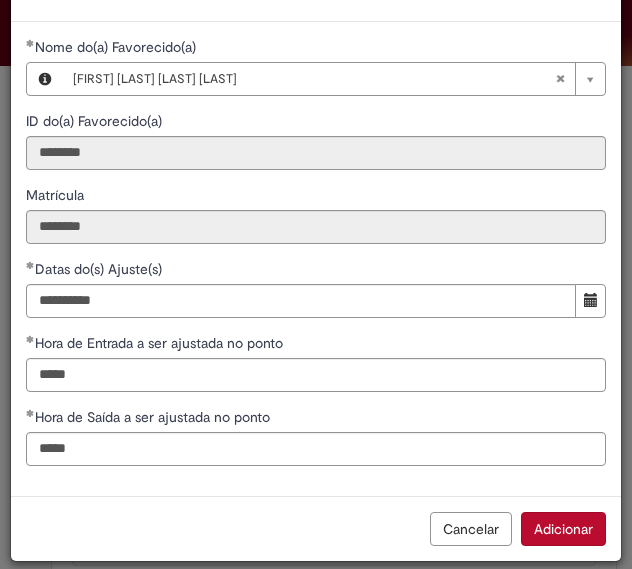 click on "Adicionar" at bounding box center [563, 529] 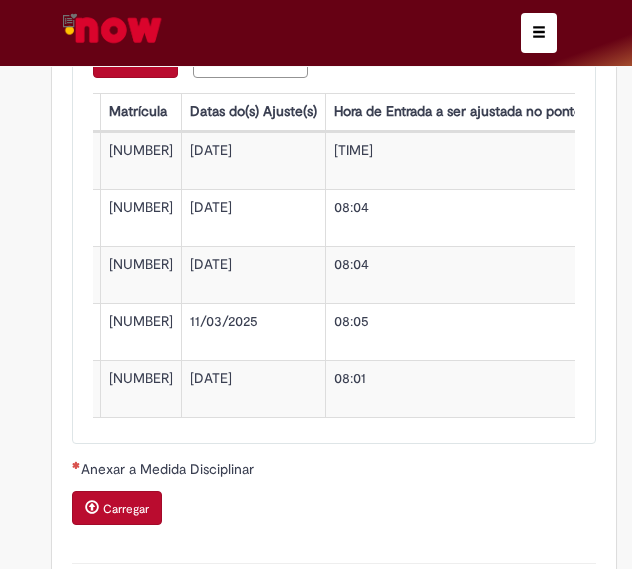 scroll, scrollTop: 1875, scrollLeft: 0, axis: vertical 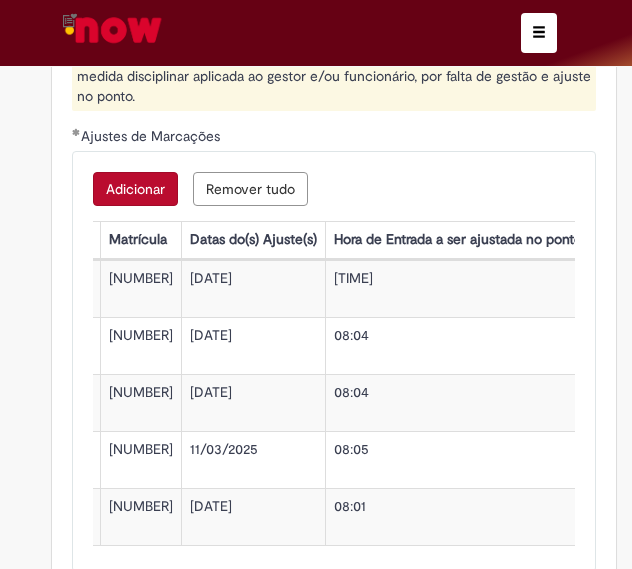 click on "Adicionar" at bounding box center (135, 189) 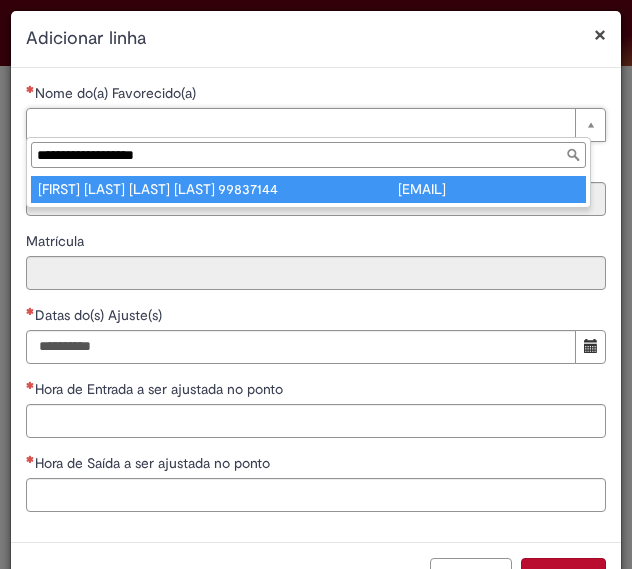 type on "**********" 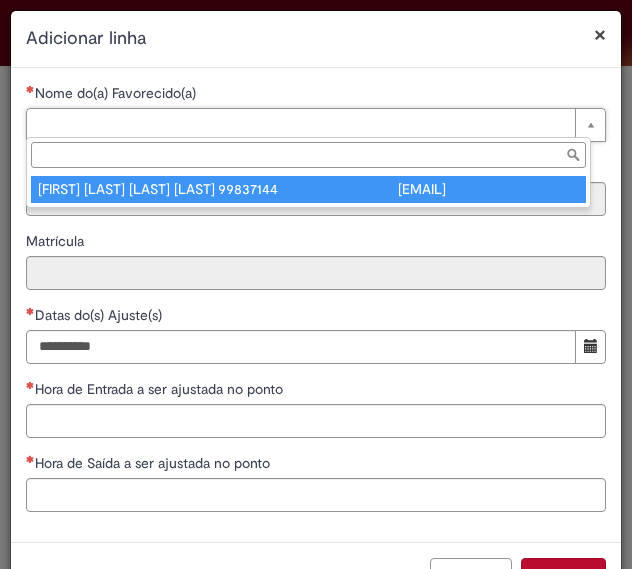 type on "********" 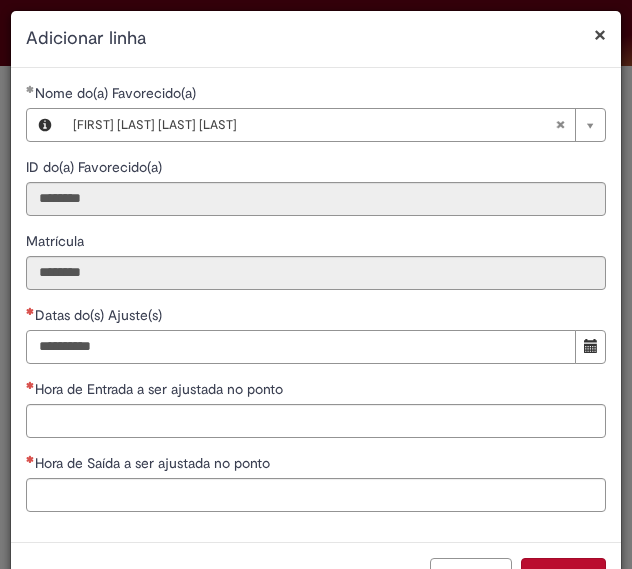 click on "Datas do(s) Ajuste(s)" at bounding box center (301, 347) 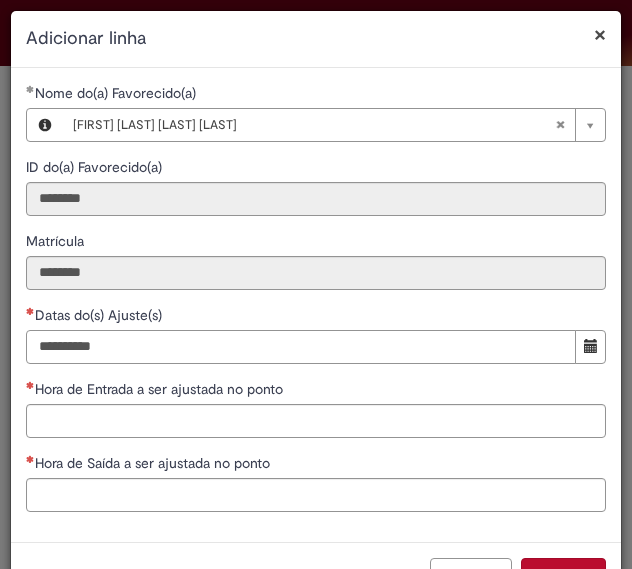 click on "**********" at bounding box center [301, 347] 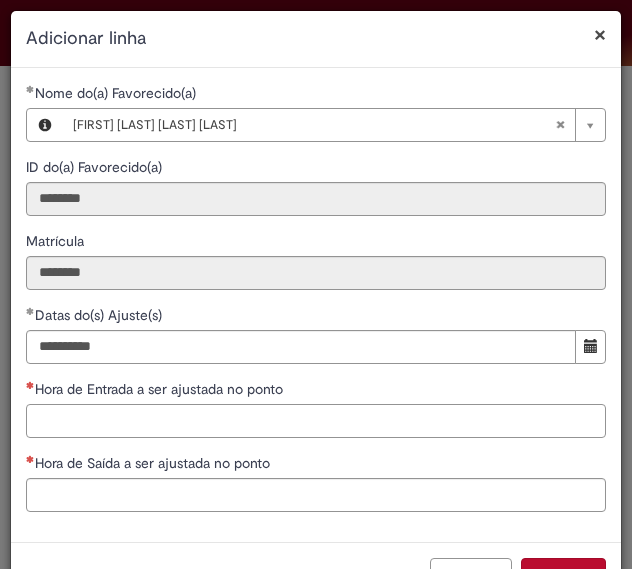 click on "Hora de Entrada a ser ajustada no ponto" at bounding box center (316, 421) 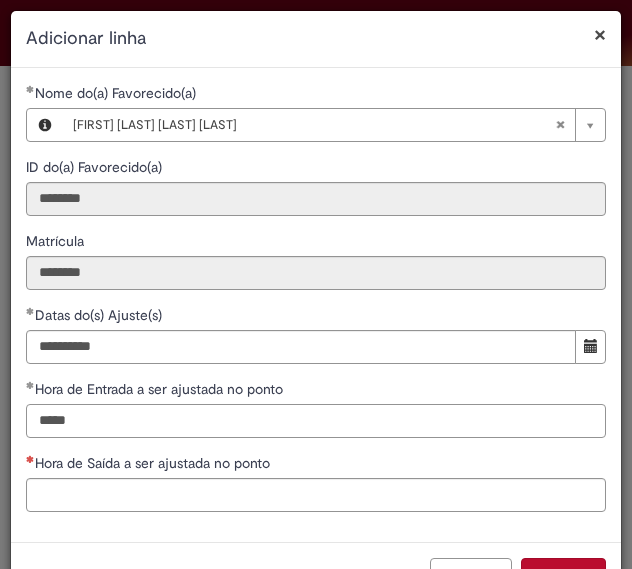 type on "*****" 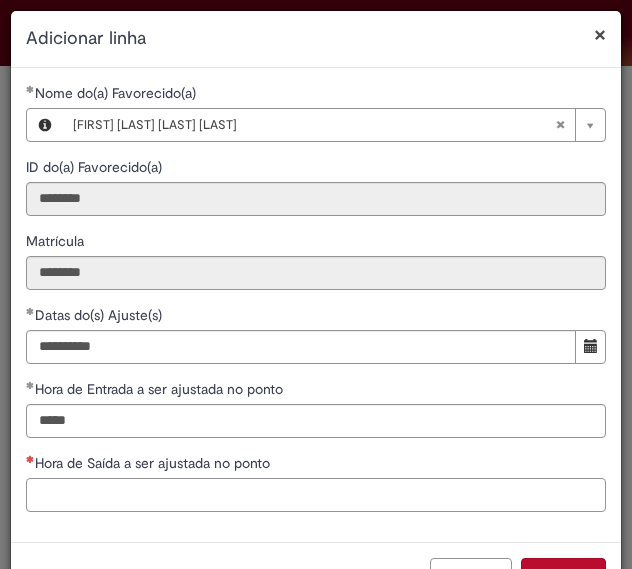 click on "Hora de Saída a ser ajustada no ponto" at bounding box center (316, 495) 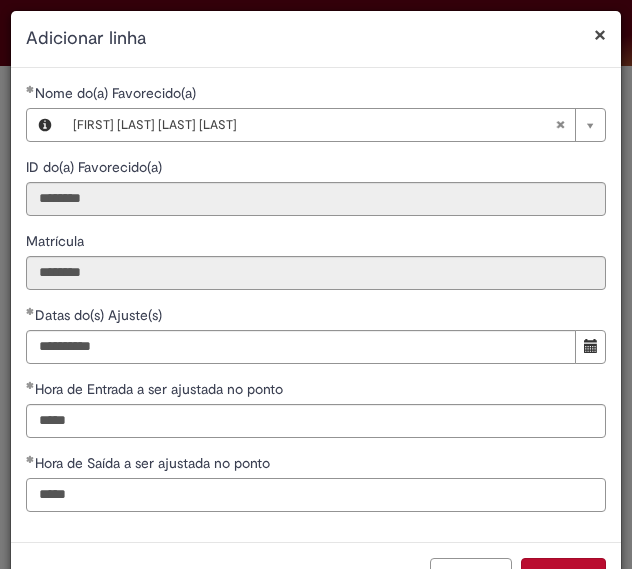 scroll, scrollTop: 46, scrollLeft: 0, axis: vertical 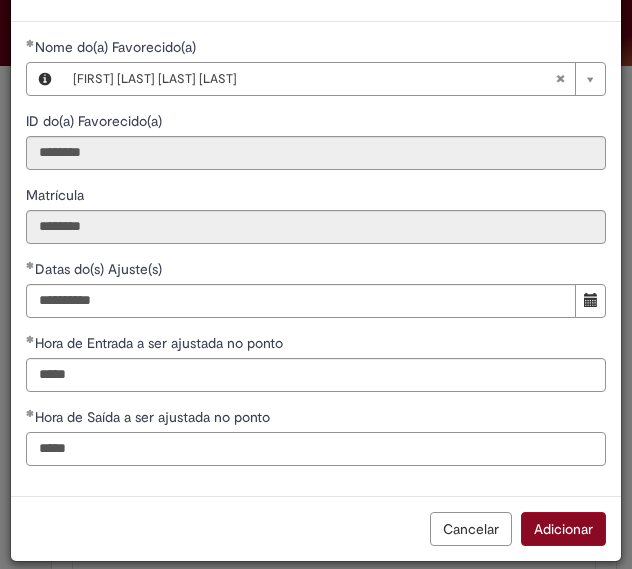 type on "*****" 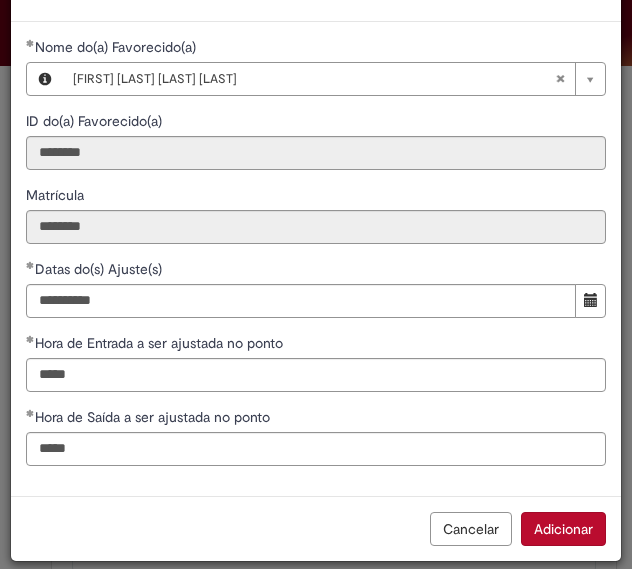 click on "Adicionar" at bounding box center (563, 529) 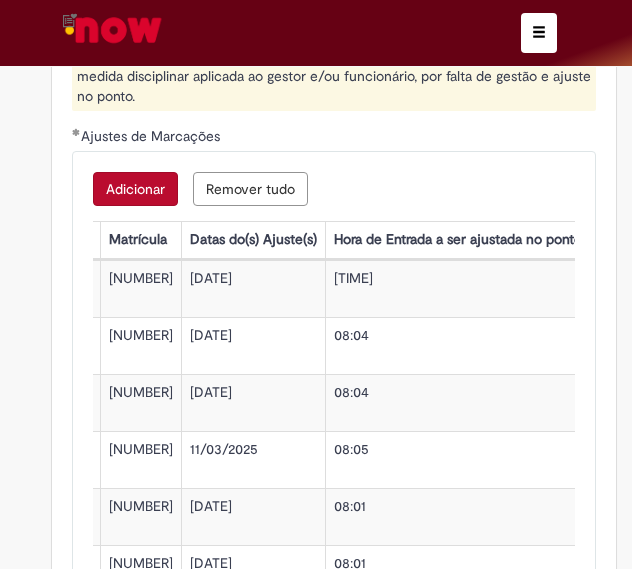 click on "Adicionar" at bounding box center (135, 189) 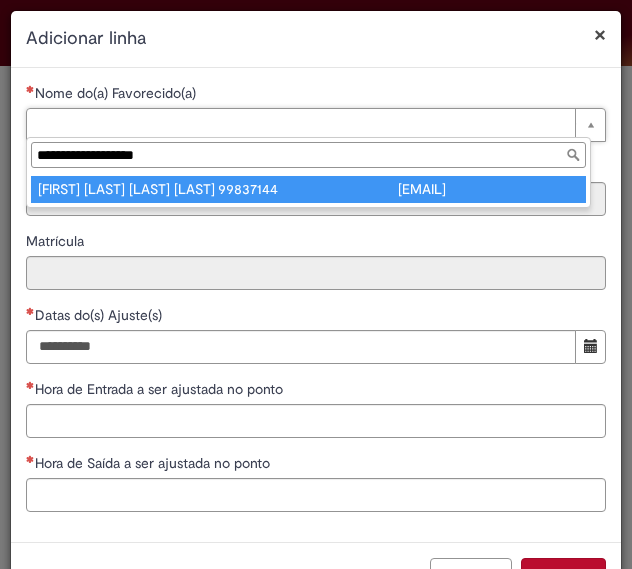 type on "**********" 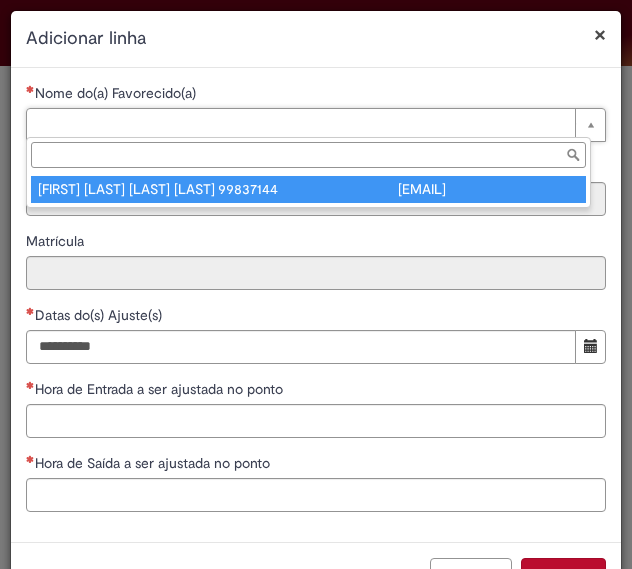 type on "********" 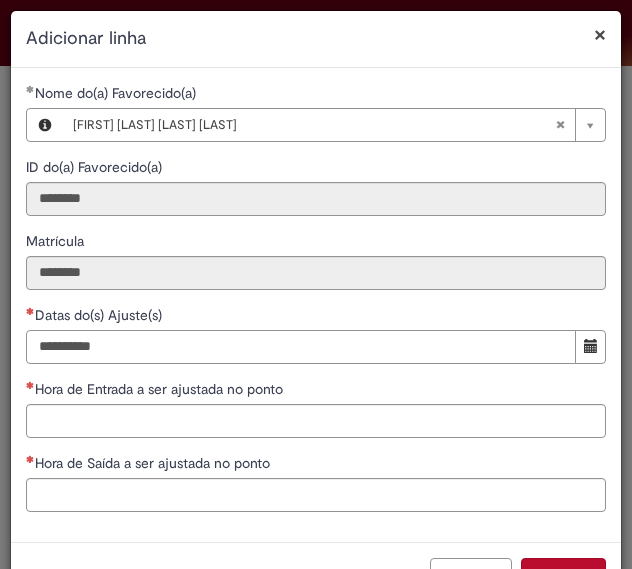 click on "Datas do(s) Ajuste(s)" at bounding box center [301, 347] 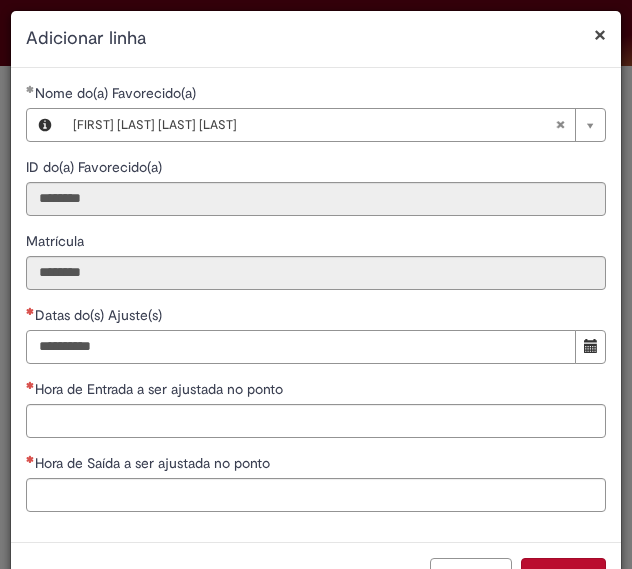 type on "**********" 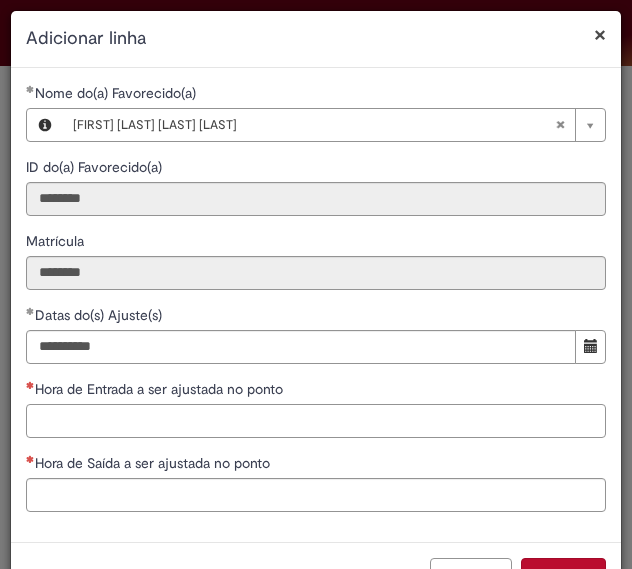 click on "Hora de Entrada a ser ajustada no ponto" at bounding box center (316, 421) 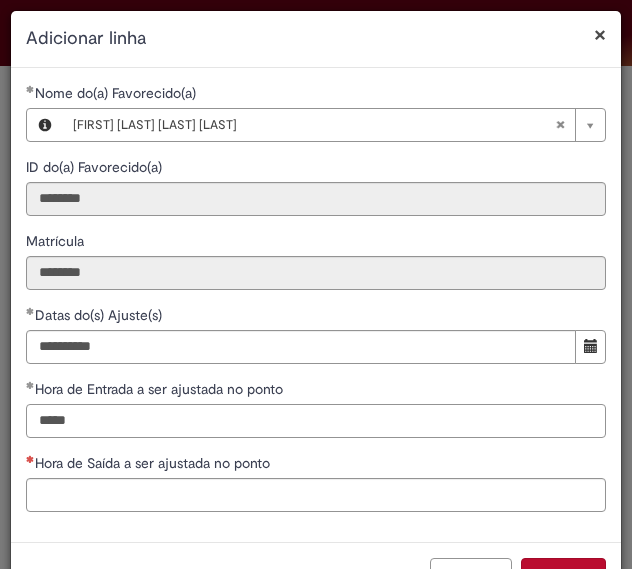 type on "*****" 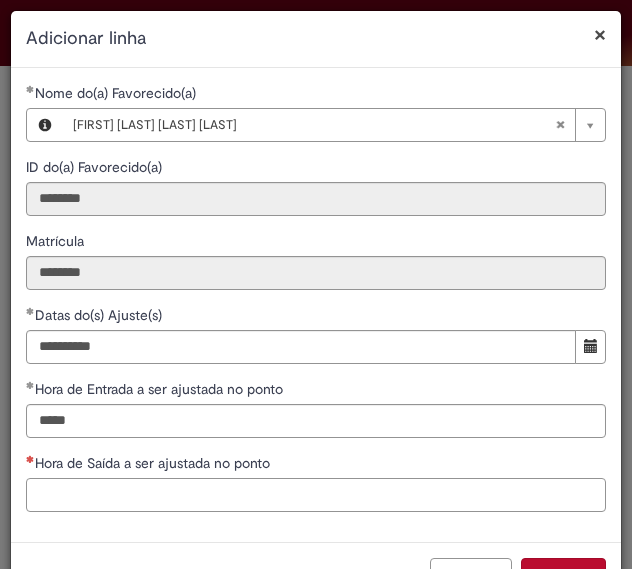 click on "Hora de Saída a ser ajustada no ponto" at bounding box center [316, 495] 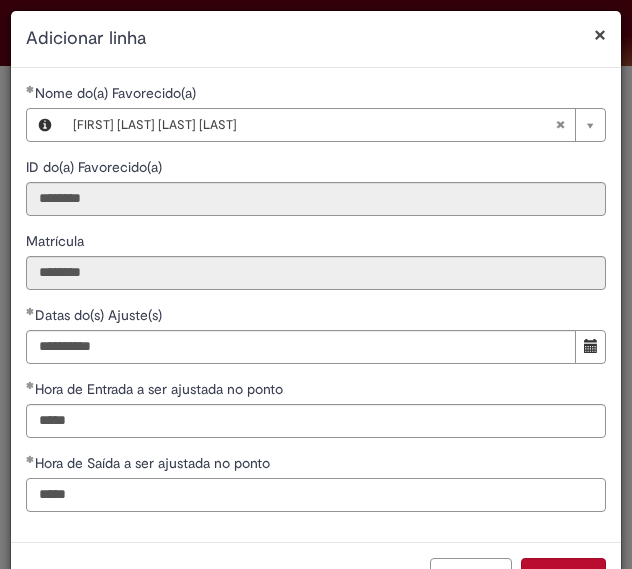 scroll, scrollTop: 46, scrollLeft: 0, axis: vertical 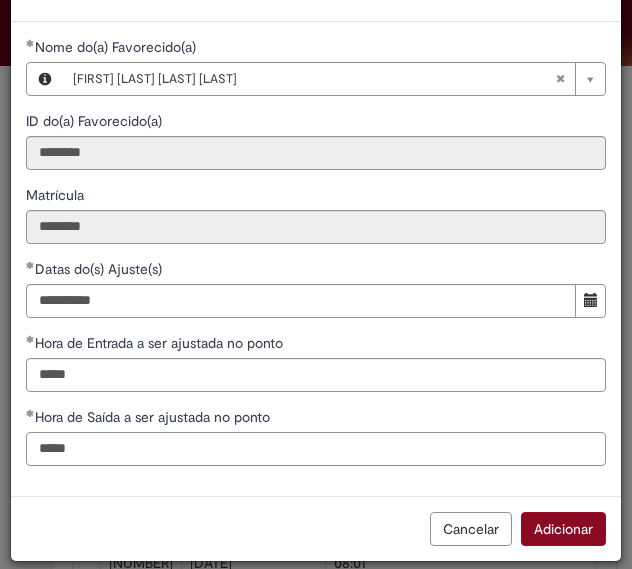 type on "*****" 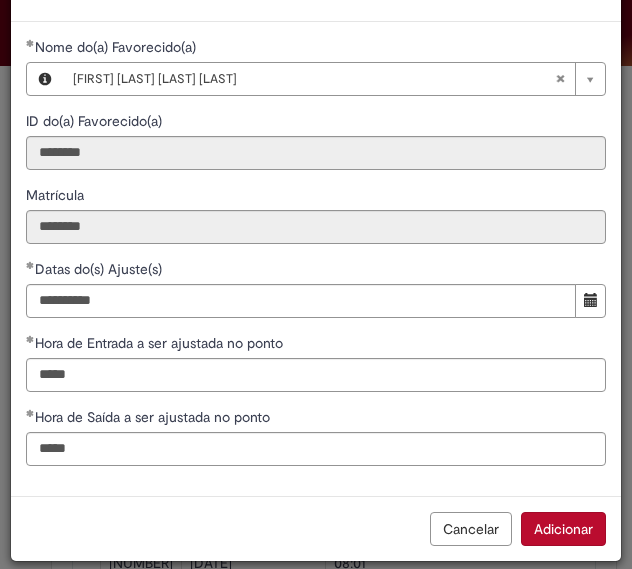 click on "Adicionar" at bounding box center (563, 529) 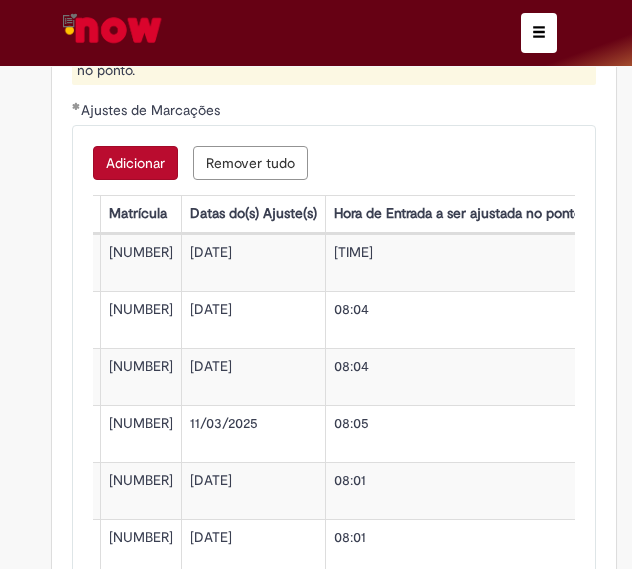 scroll, scrollTop: 1898, scrollLeft: 0, axis: vertical 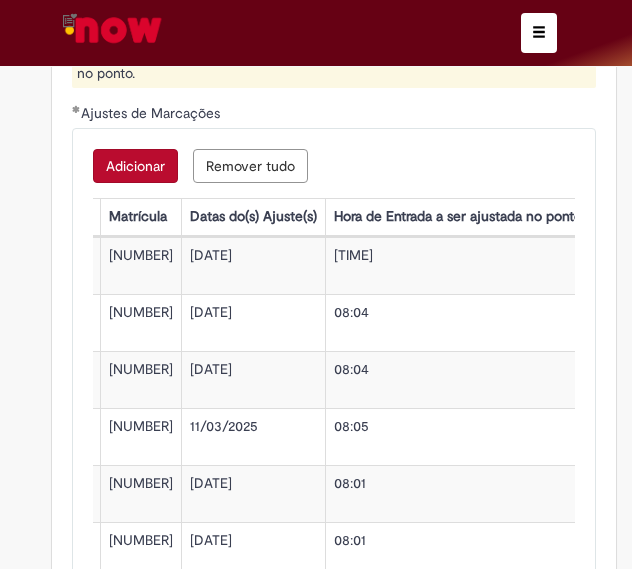 click on "Adicionar" at bounding box center (135, 166) 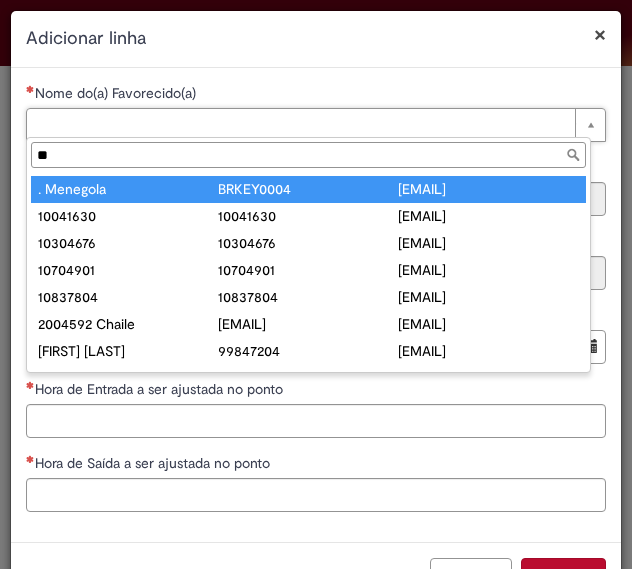 type on "*" 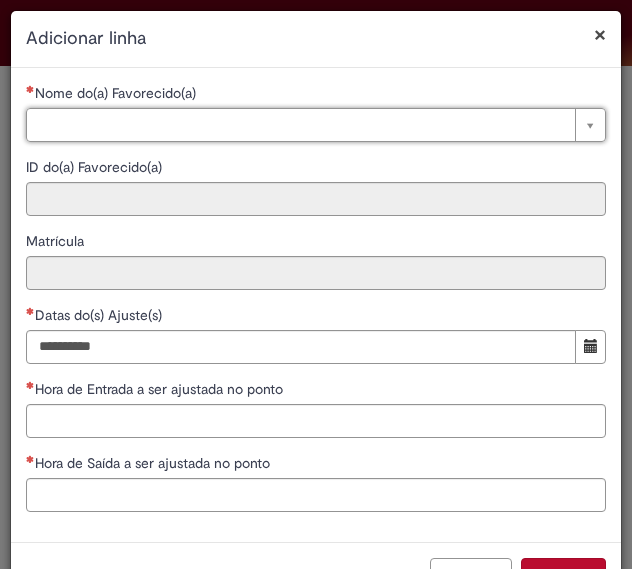 type 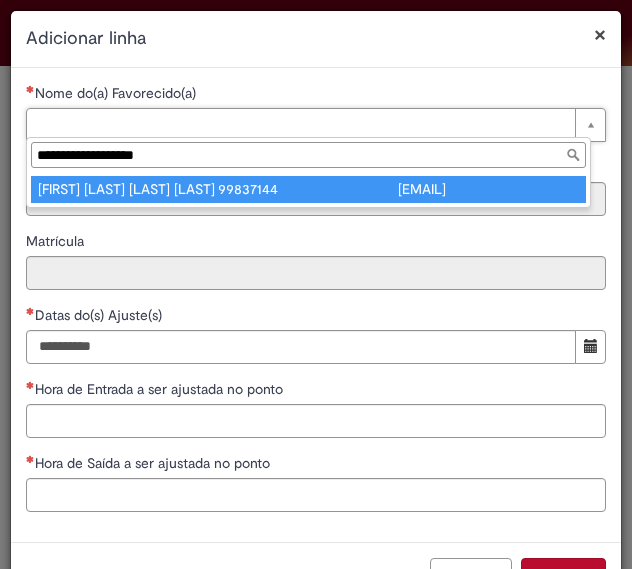 type on "**********" 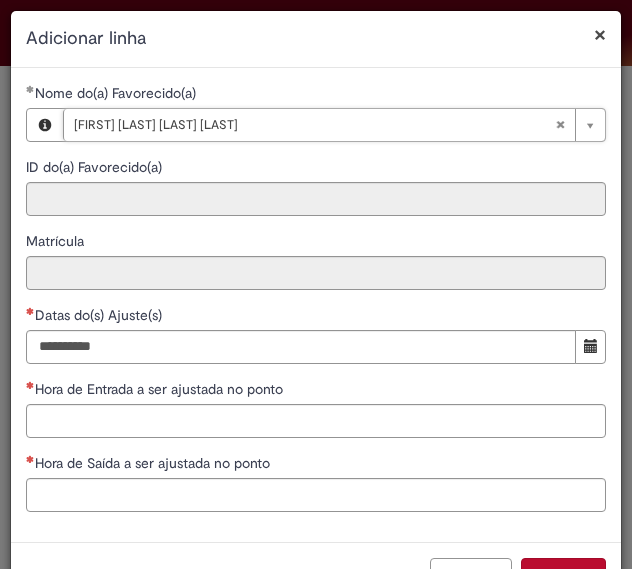 type on "********" 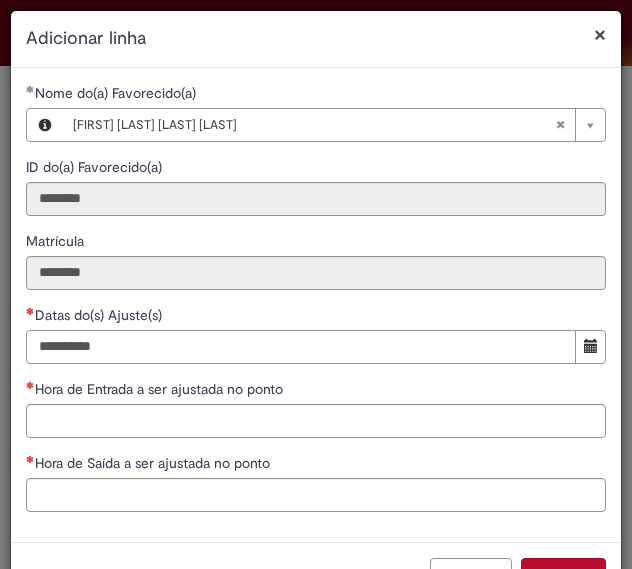 click on "Datas do(s) Ajuste(s)" at bounding box center [301, 347] 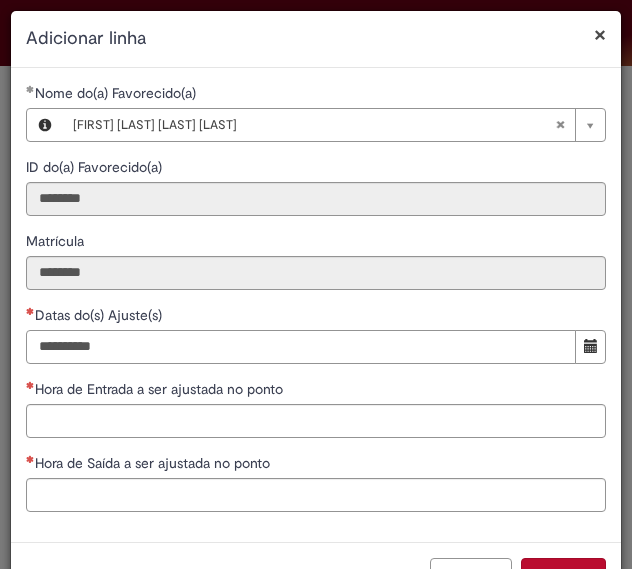 click on "**********" at bounding box center [301, 347] 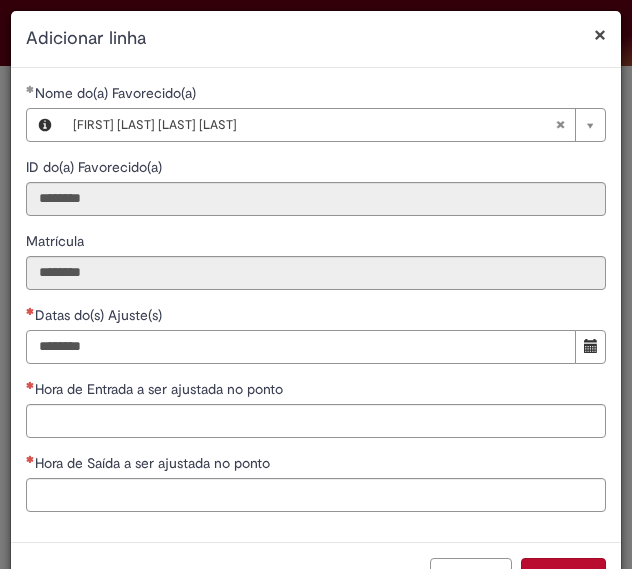 drag, startPoint x: 144, startPoint y: 354, endPoint x: 27, endPoint y: 343, distance: 117.51595 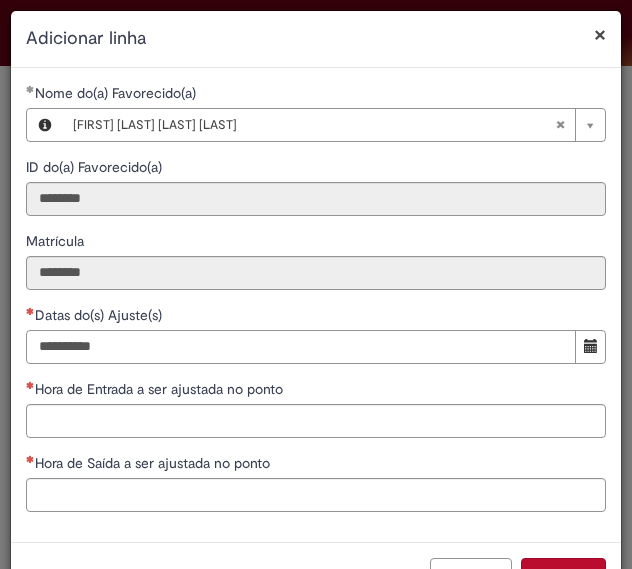 type on "**********" 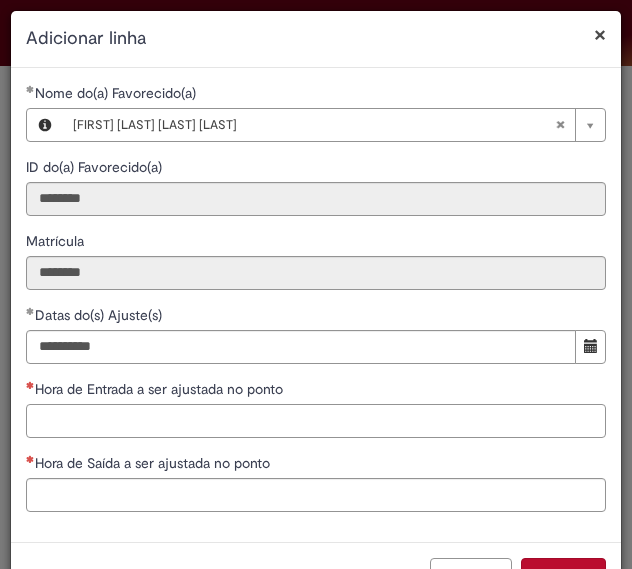 click on "Hora de Entrada a ser ajustada no ponto" at bounding box center [316, 421] 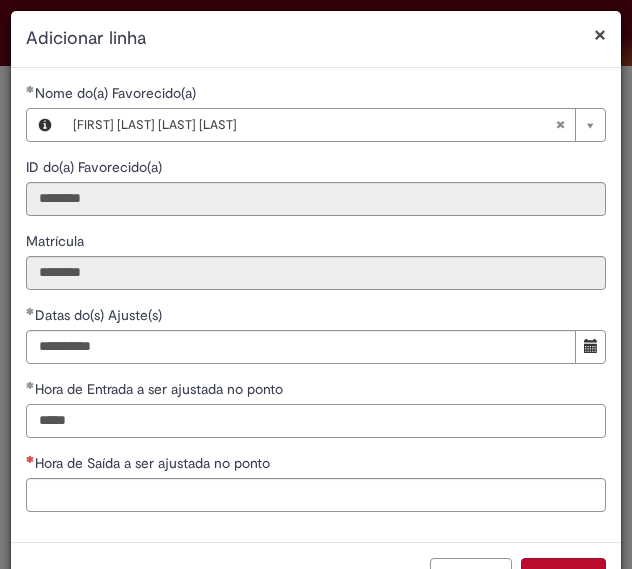type on "*****" 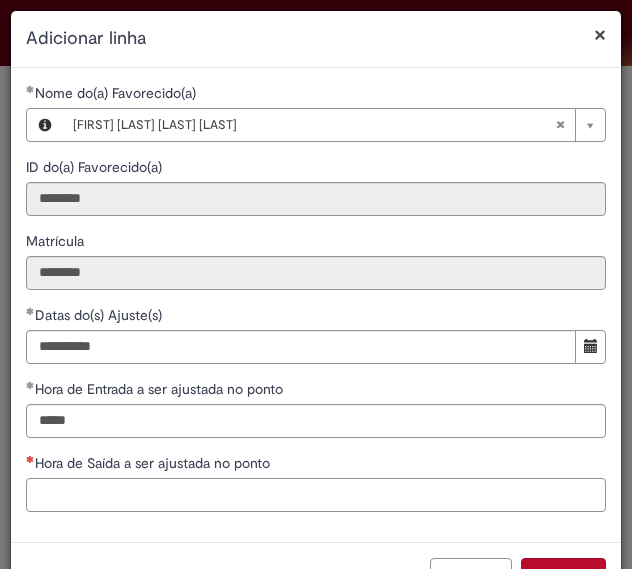 click on "Hora de Saída a ser ajustada no ponto" at bounding box center [316, 495] 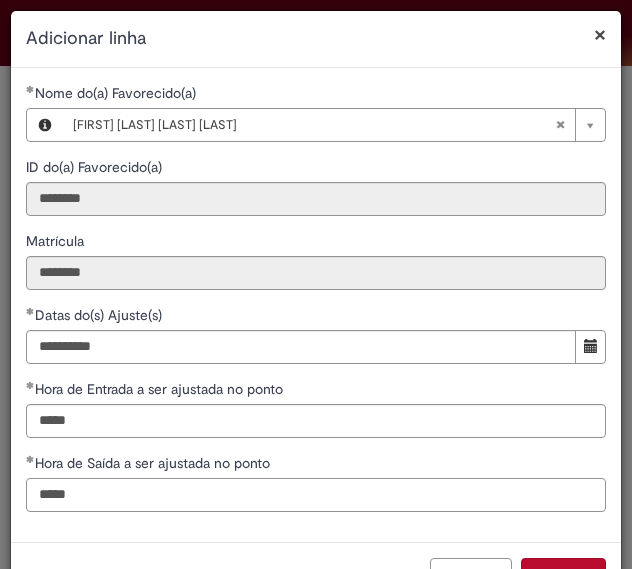 scroll, scrollTop: 46, scrollLeft: 0, axis: vertical 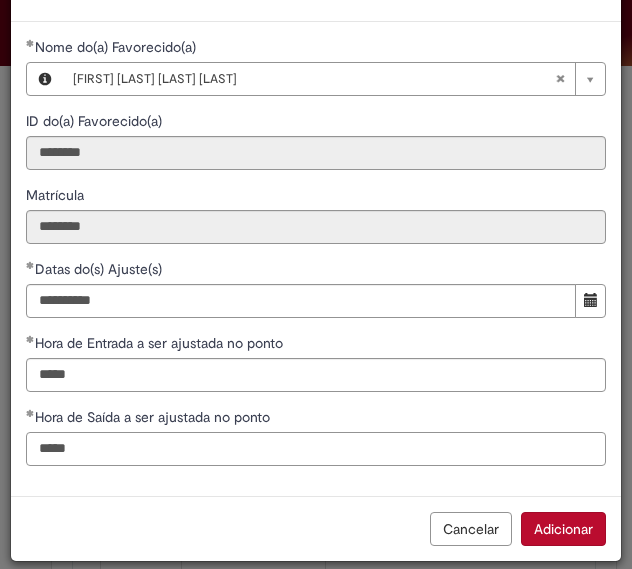 click on "*****" at bounding box center [316, 449] 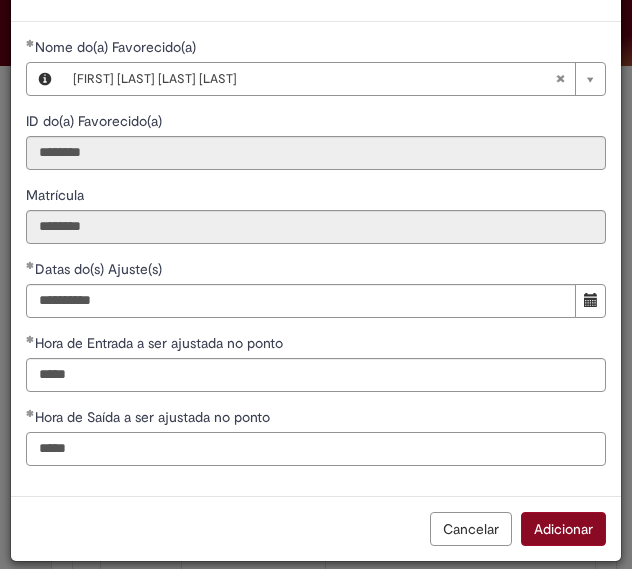 type on "*****" 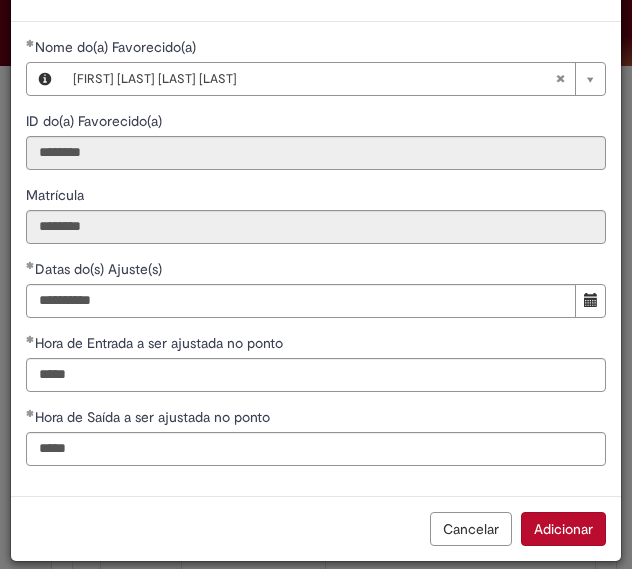 click on "Adicionar" at bounding box center (563, 529) 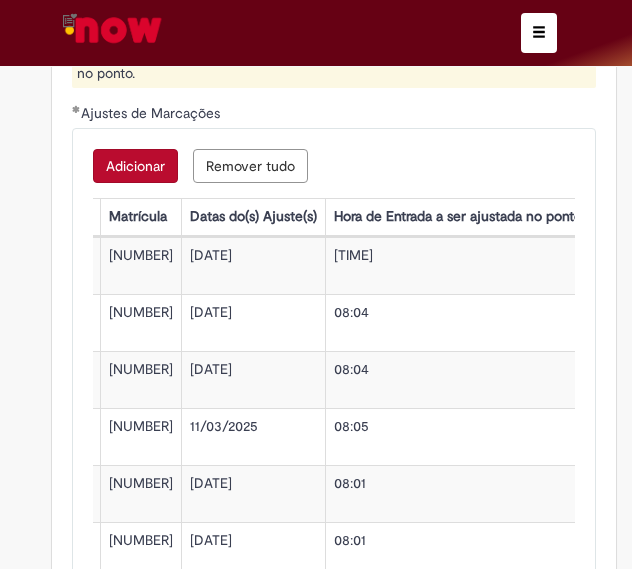click on "Adicionar" at bounding box center [135, 166] 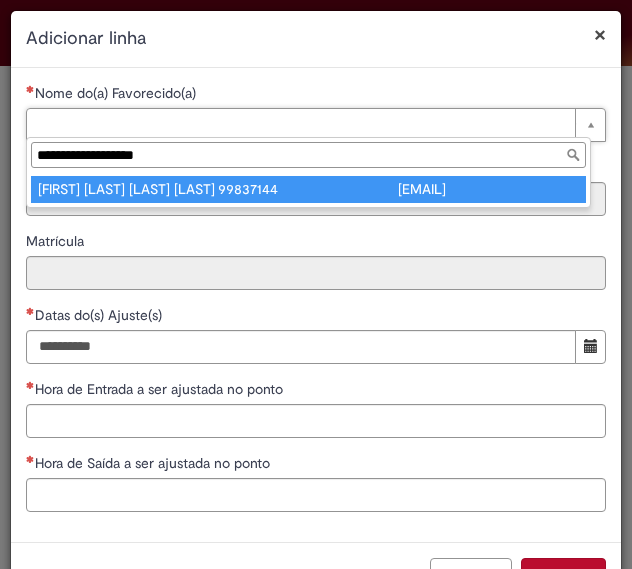 type on "**********" 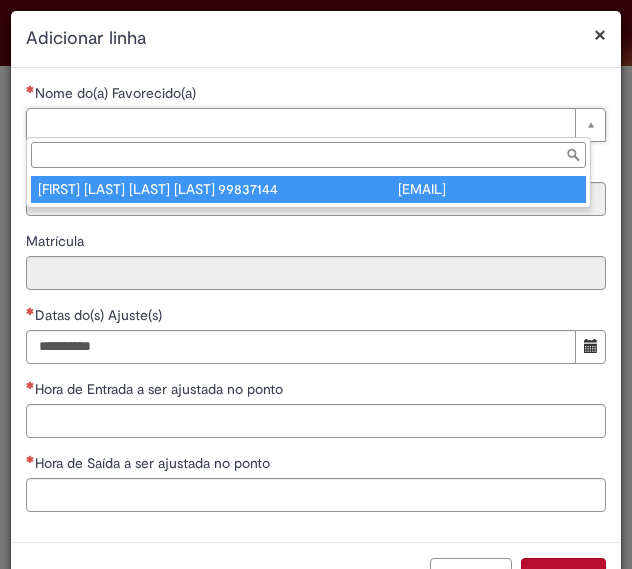 type on "********" 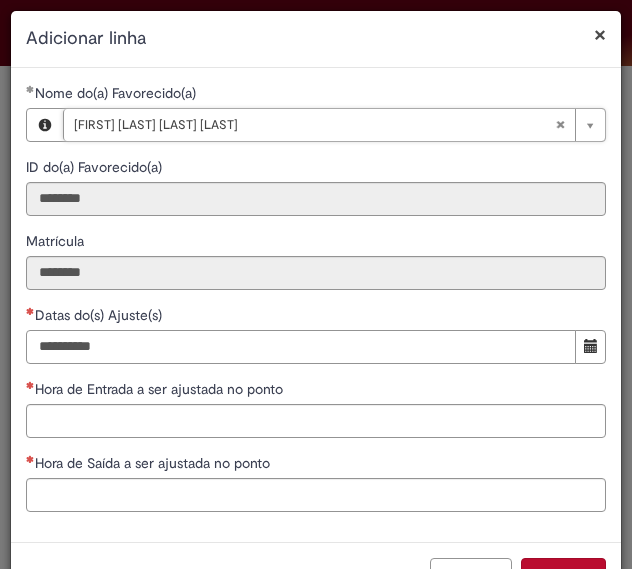 click on "Datas do(s) Ajuste(s)" at bounding box center (301, 347) 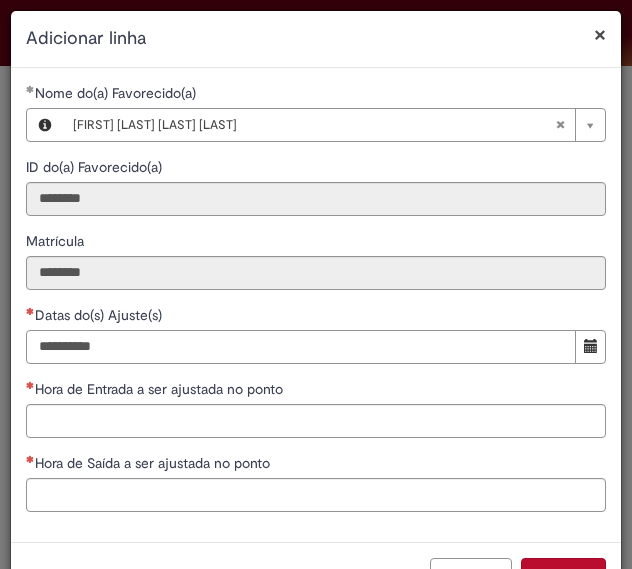 click on "**********" at bounding box center [301, 347] 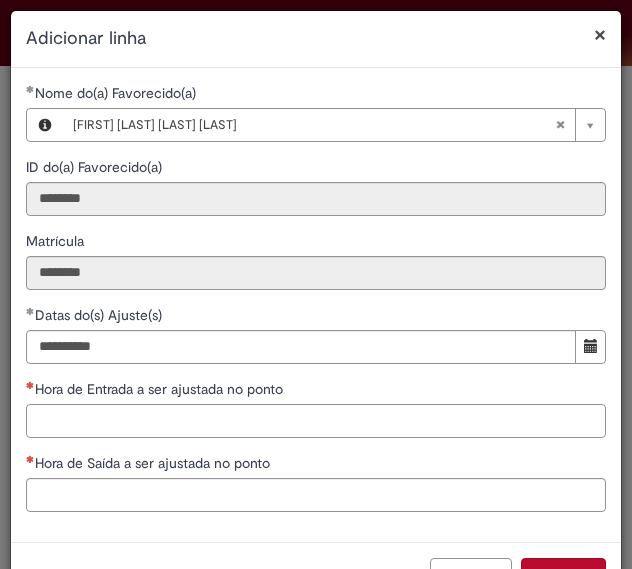 click on "Hora de Entrada a ser ajustada no ponto" at bounding box center [316, 421] 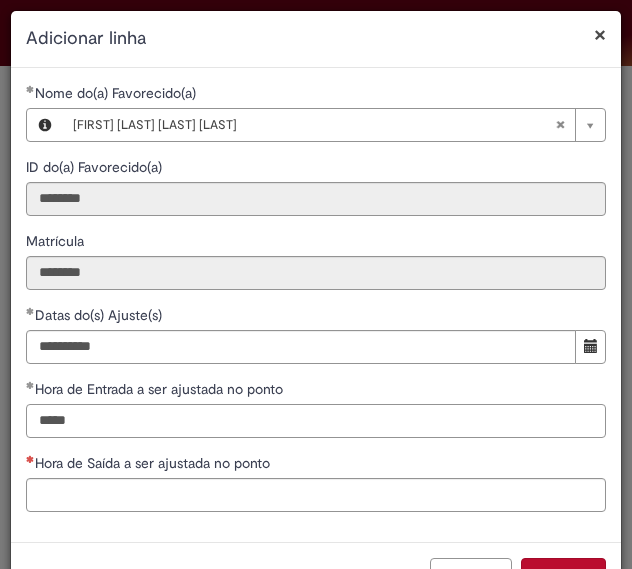 type on "*****" 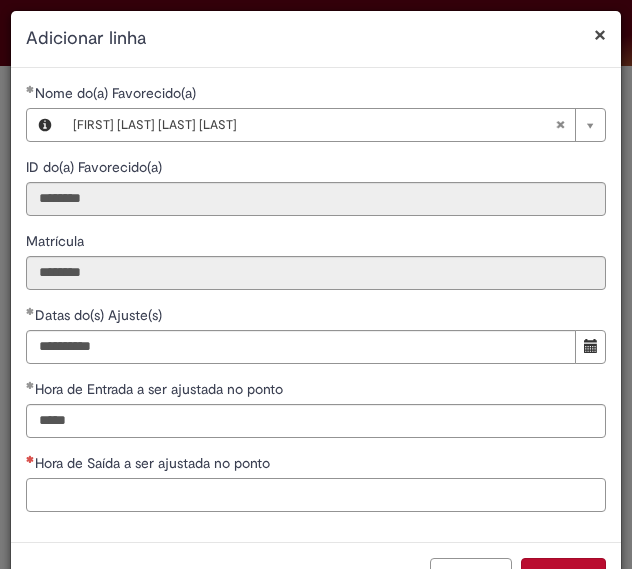 click on "Hora de Saída a ser ajustada no ponto" at bounding box center (316, 495) 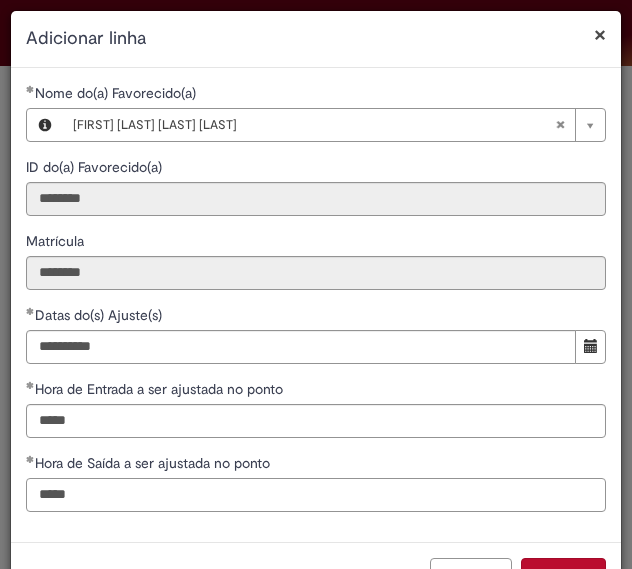 scroll, scrollTop: 46, scrollLeft: 0, axis: vertical 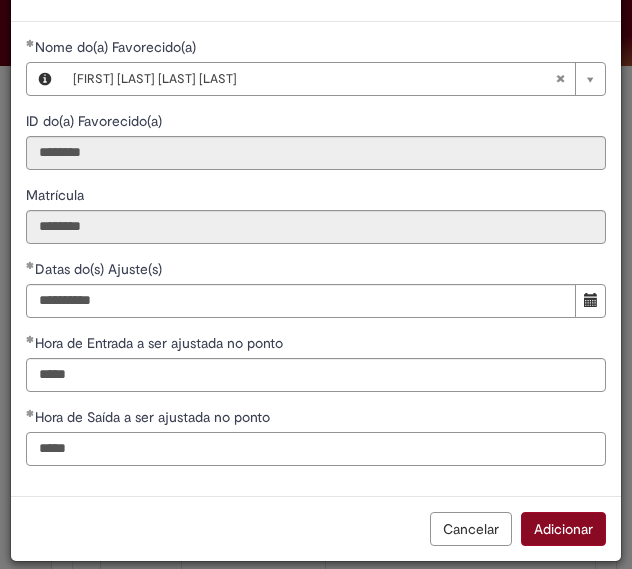 type on "*****" 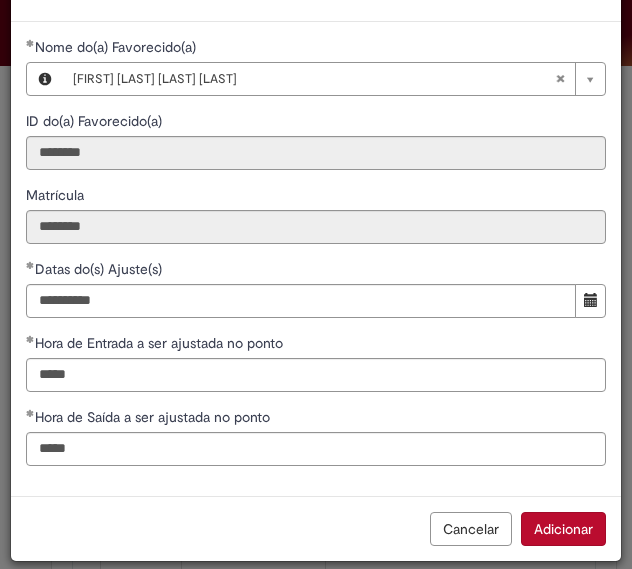 click on "Adicionar" at bounding box center [563, 529] 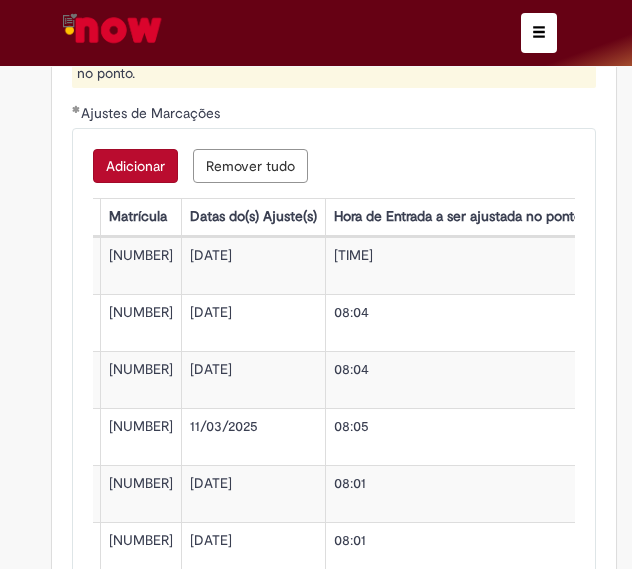 click on "Adicionar" at bounding box center (135, 166) 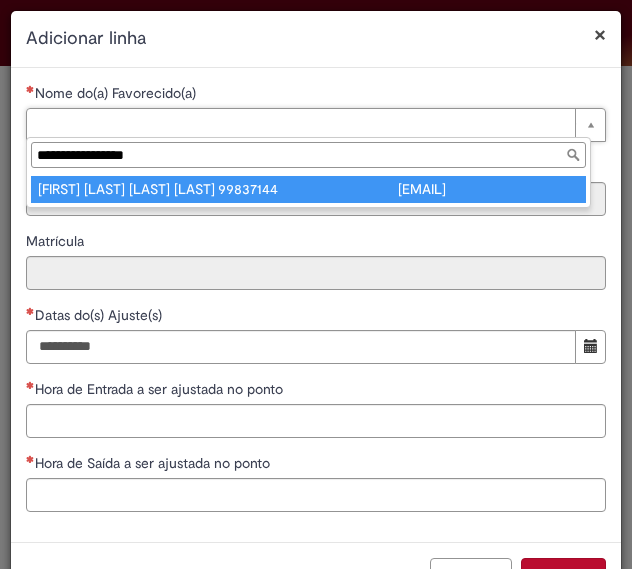 type on "**********" 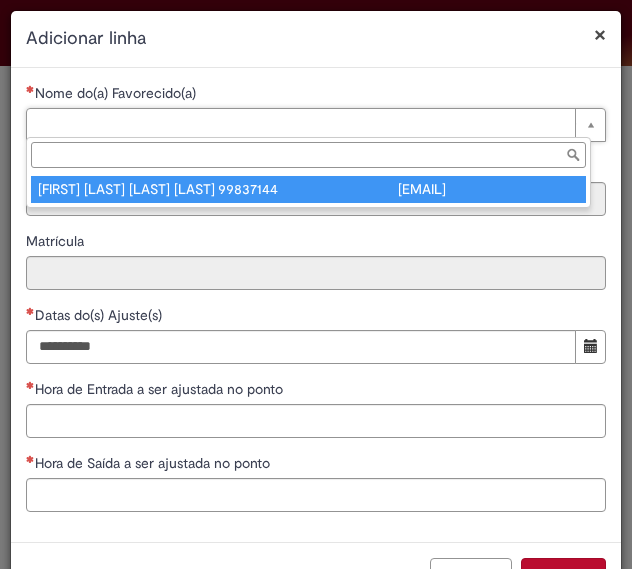 type on "********" 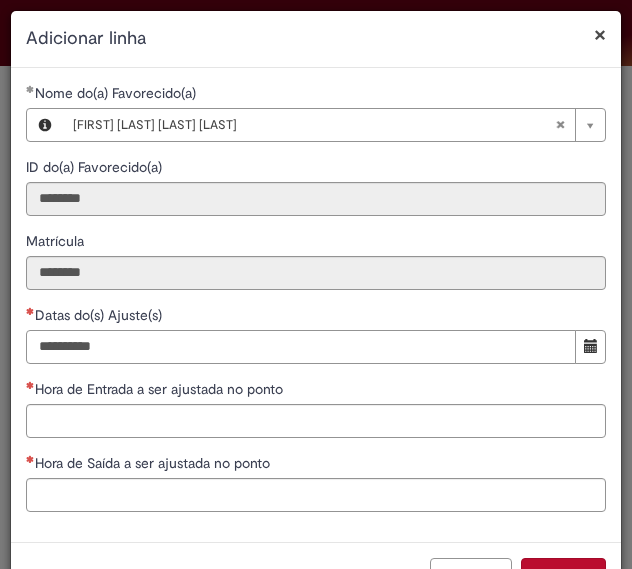 click on "Datas do(s) Ajuste(s)" at bounding box center (301, 347) 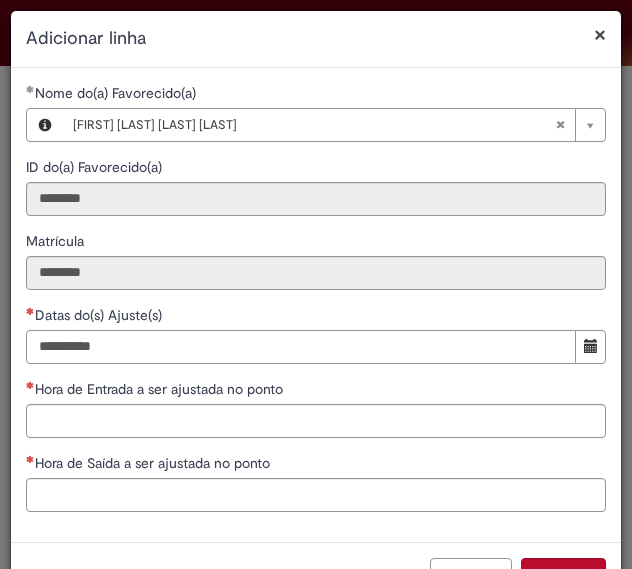 type on "**********" 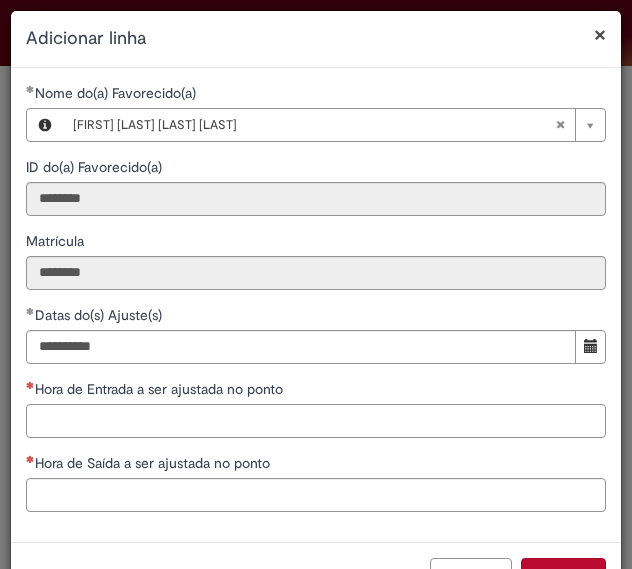 click on "Hora de Entrada a ser ajustada no ponto" at bounding box center [316, 421] 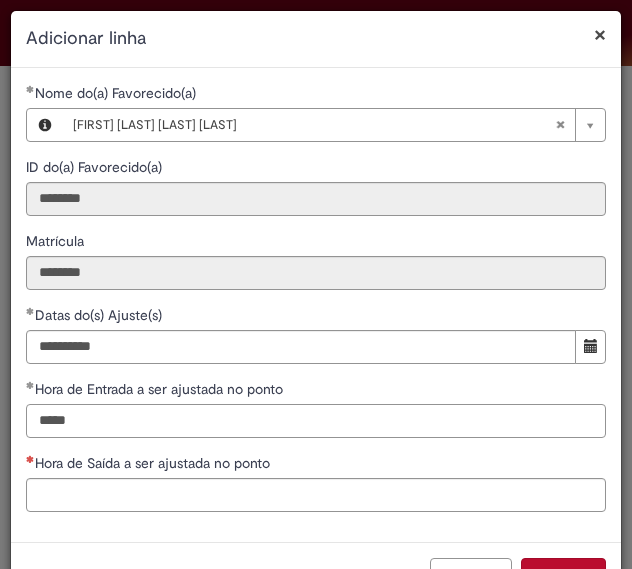 type on "*****" 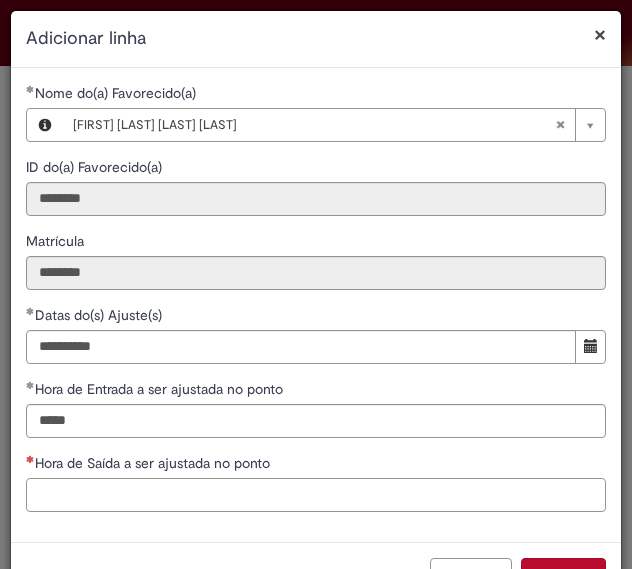 click on "Hora de Saída a ser ajustada no ponto" at bounding box center (316, 495) 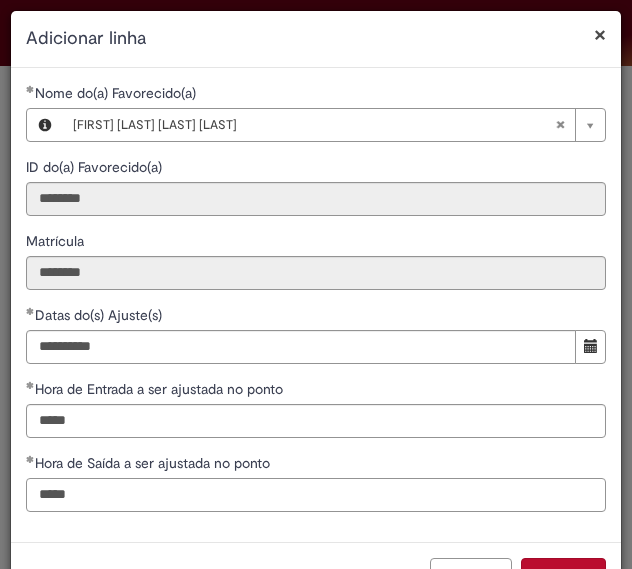 scroll, scrollTop: 46, scrollLeft: 0, axis: vertical 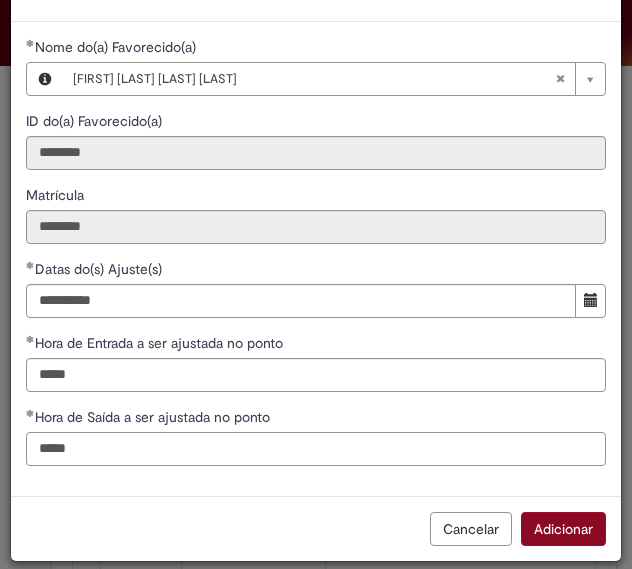 type on "*****" 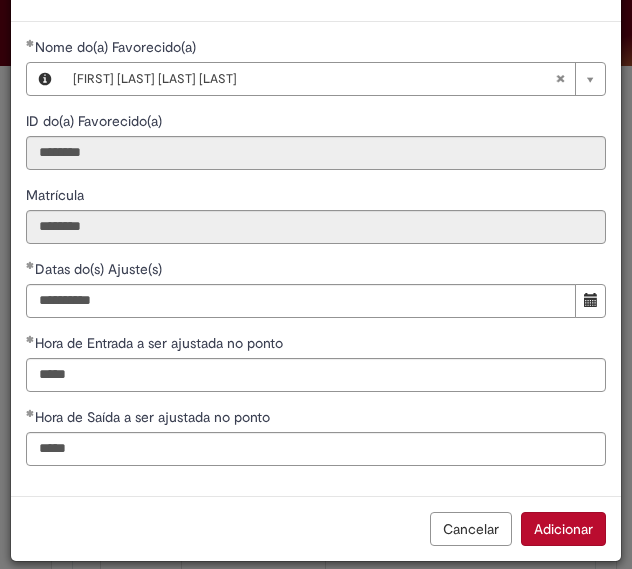 click on "Adicionar" at bounding box center [563, 529] 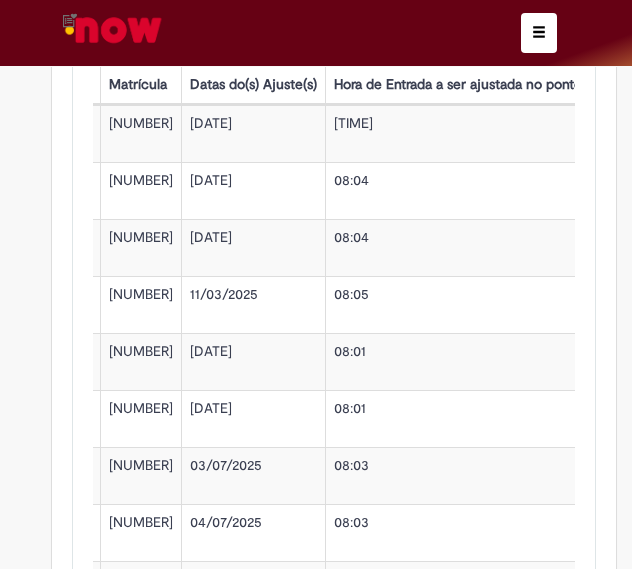 scroll, scrollTop: 1827, scrollLeft: 0, axis: vertical 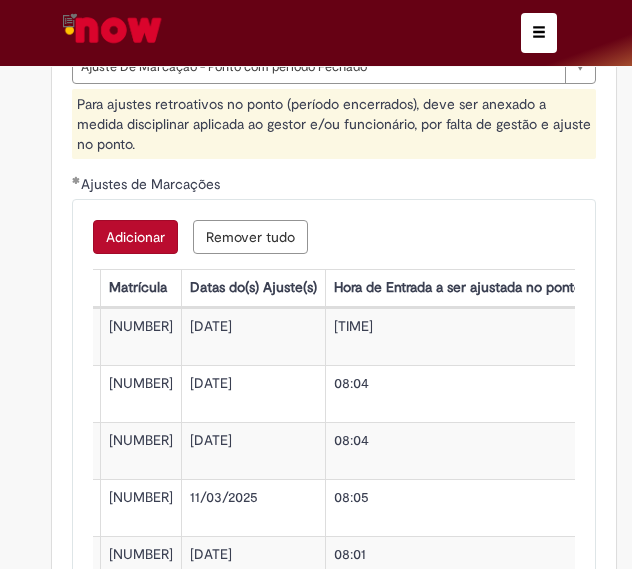 click on "Adicionar" at bounding box center [135, 237] 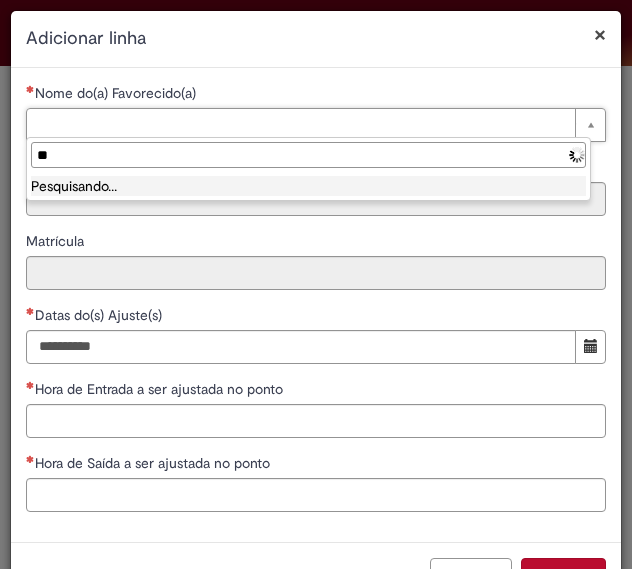 type on "*" 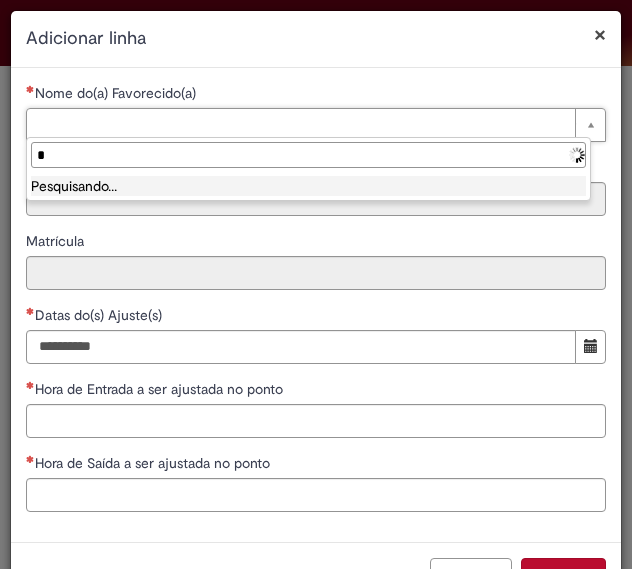 type 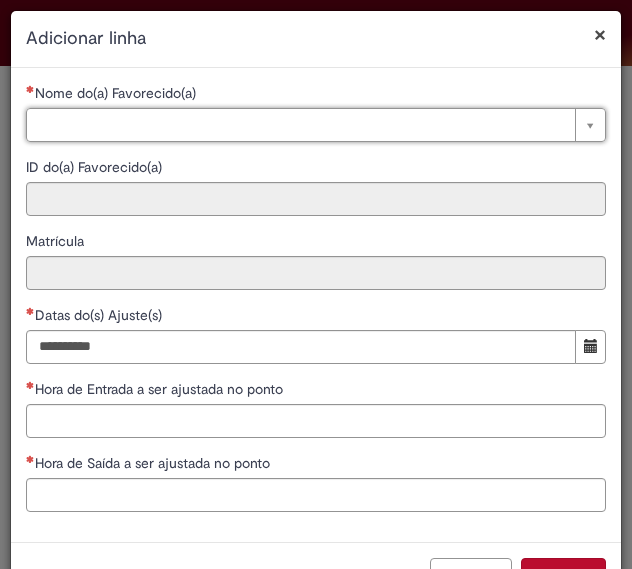 type on "*" 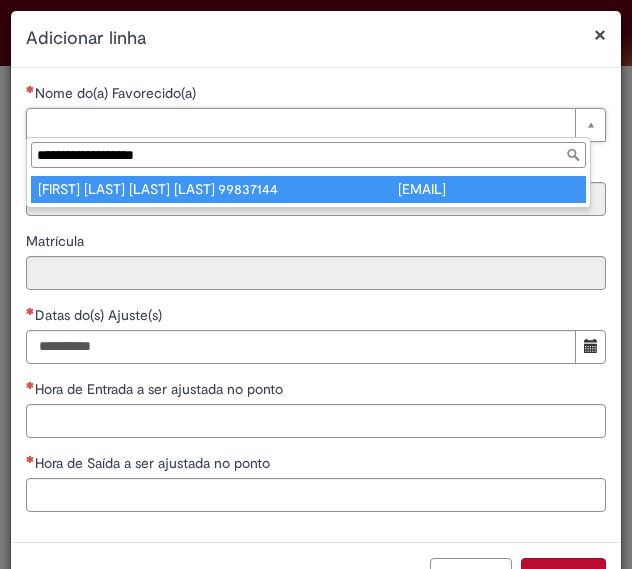 type on "**********" 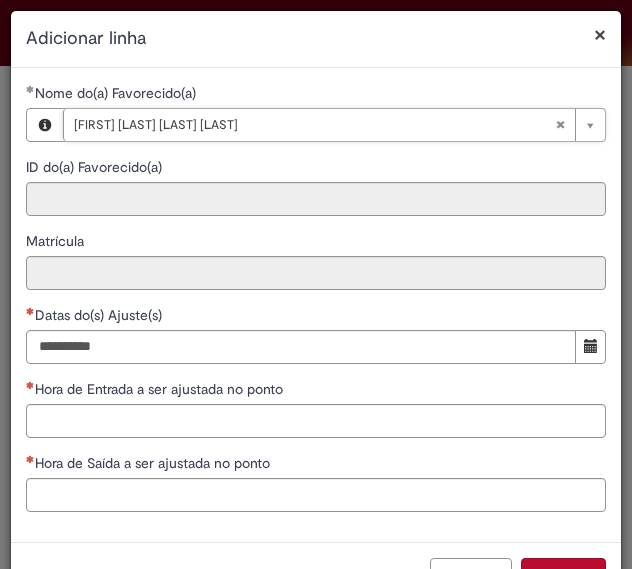 type on "********" 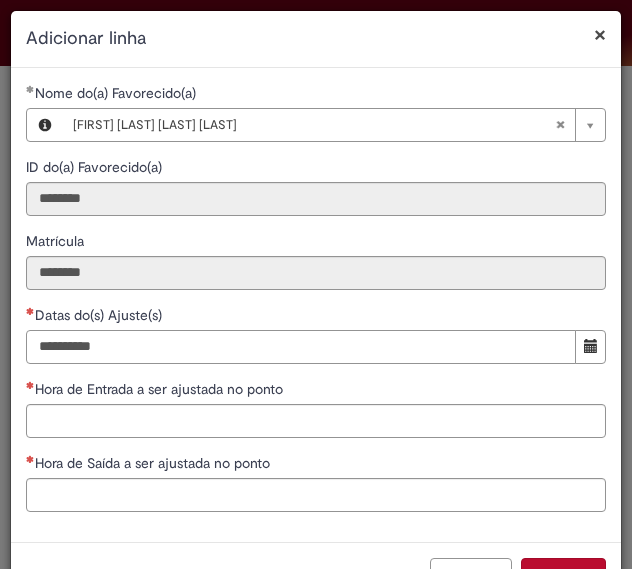 click on "Datas do(s) Ajuste(s)" at bounding box center (301, 347) 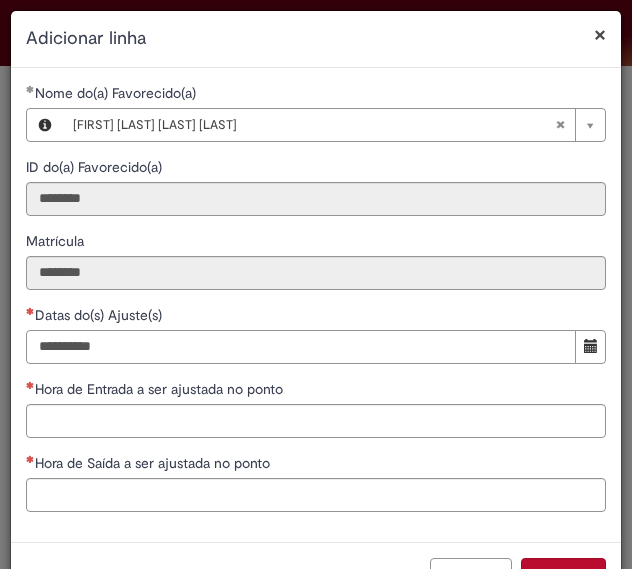 type on "**********" 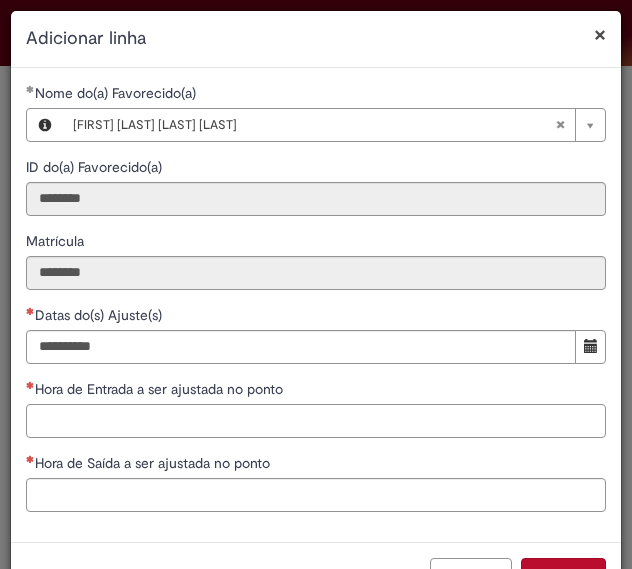 click on "Hora de Entrada a ser ajustada no ponto" at bounding box center [316, 421] 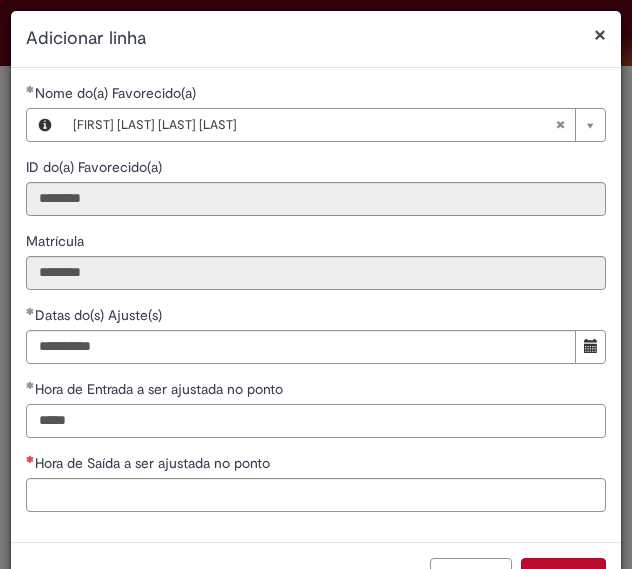type on "*****" 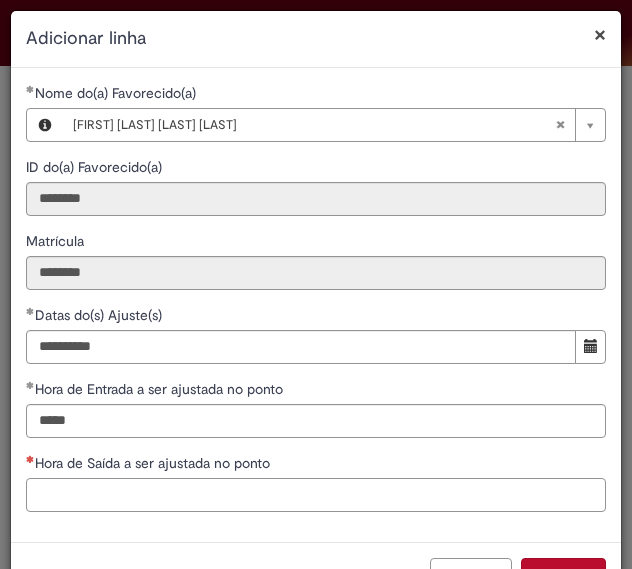 click on "Hora de Saída a ser ajustada no ponto" at bounding box center [316, 495] 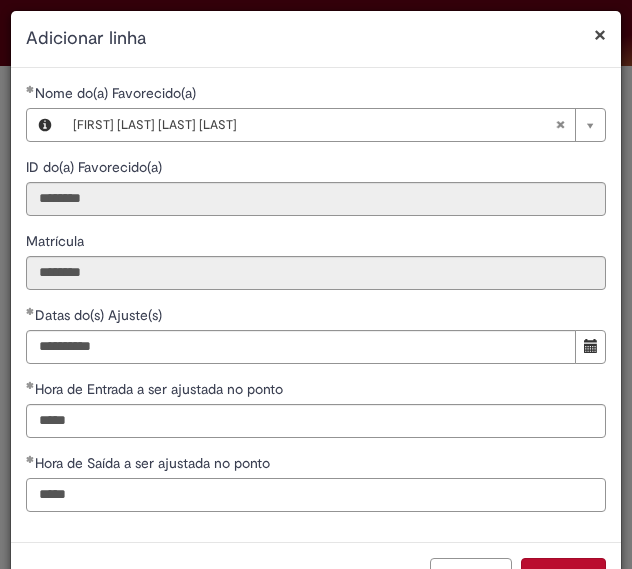 scroll, scrollTop: 46, scrollLeft: 0, axis: vertical 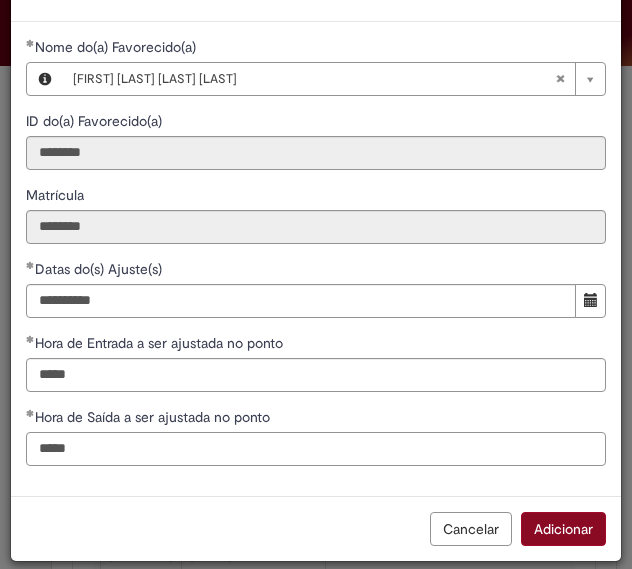 type on "*****" 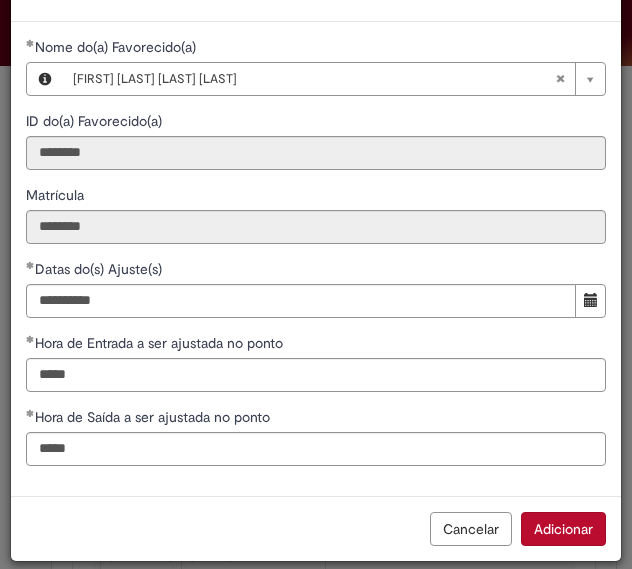 click on "Adicionar" at bounding box center [563, 529] 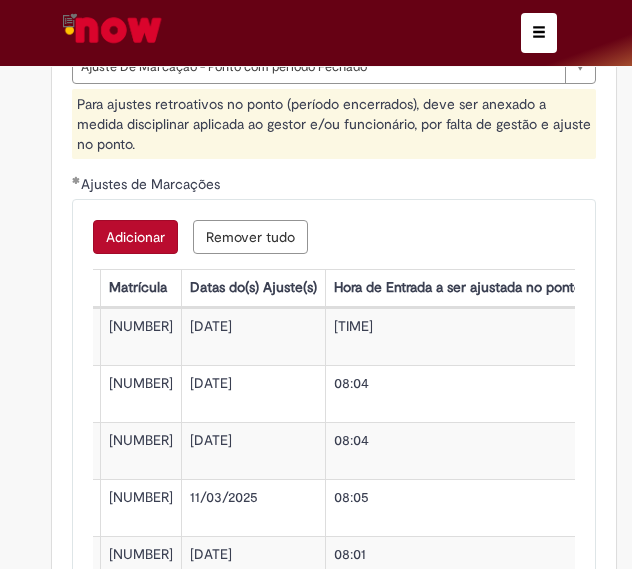 click on "Adicionar" at bounding box center [135, 237] 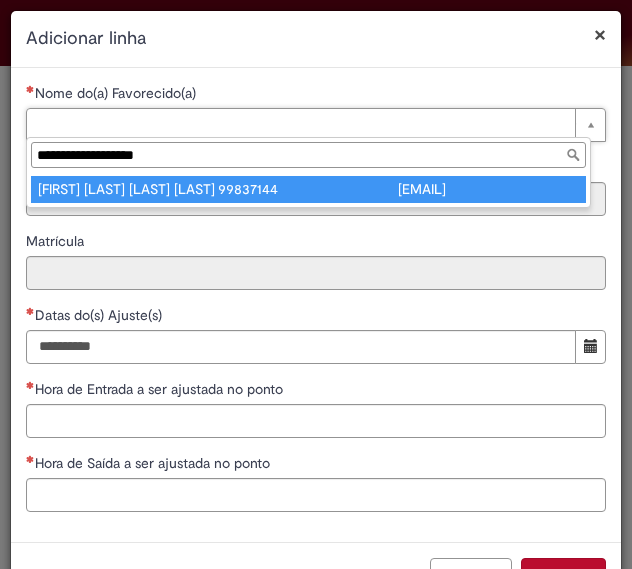type on "**********" 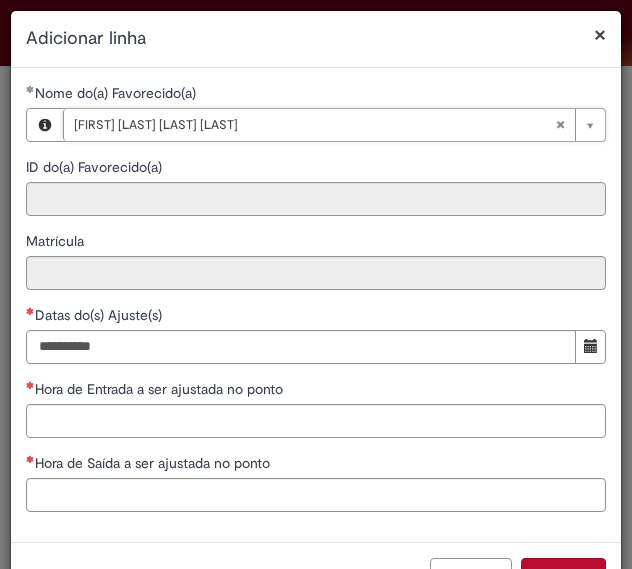 type on "********" 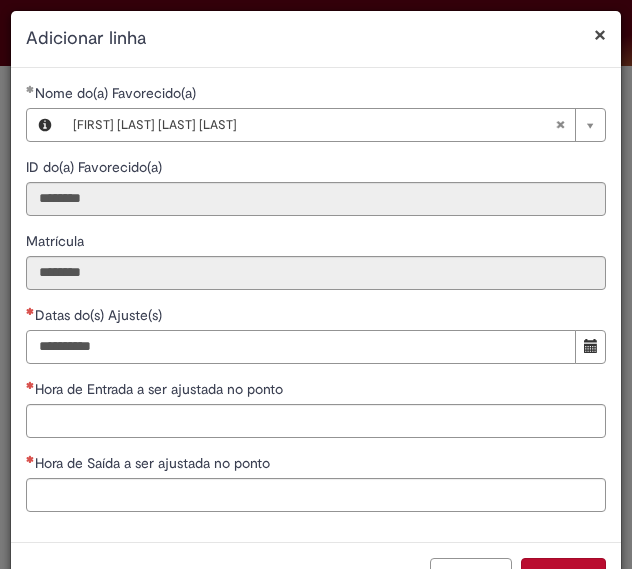 click on "Datas do(s) Ajuste(s)" at bounding box center (301, 347) 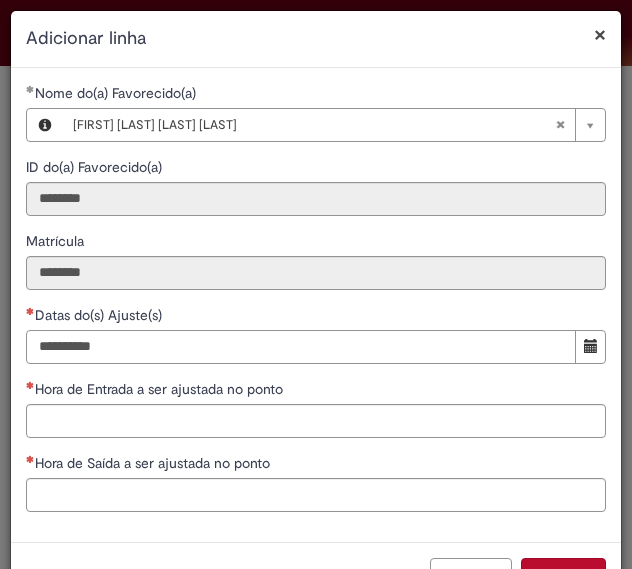 type on "**********" 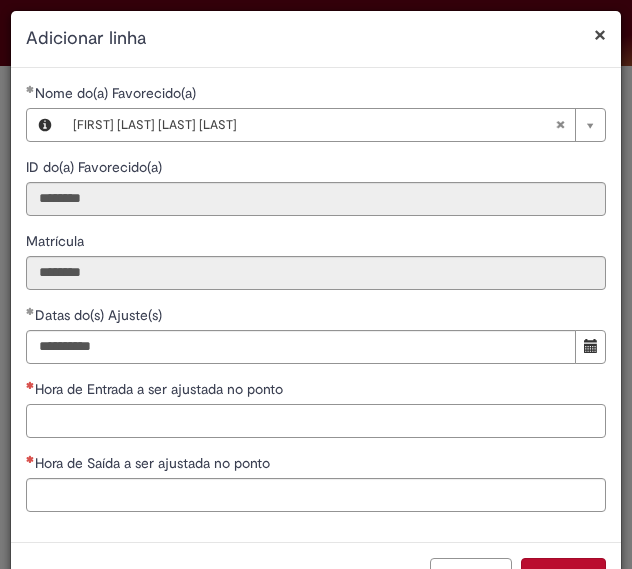 click on "Hora de Entrada a ser ajustada no ponto" at bounding box center (316, 421) 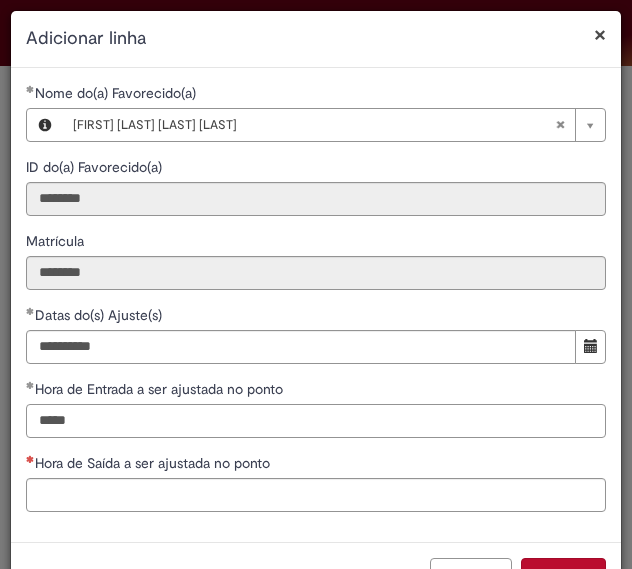 type on "*****" 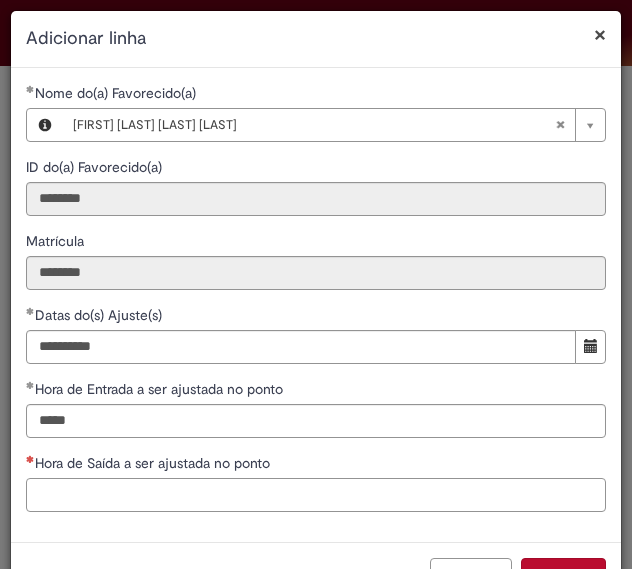 click on "Hora de Saída a ser ajustada no ponto" at bounding box center (316, 495) 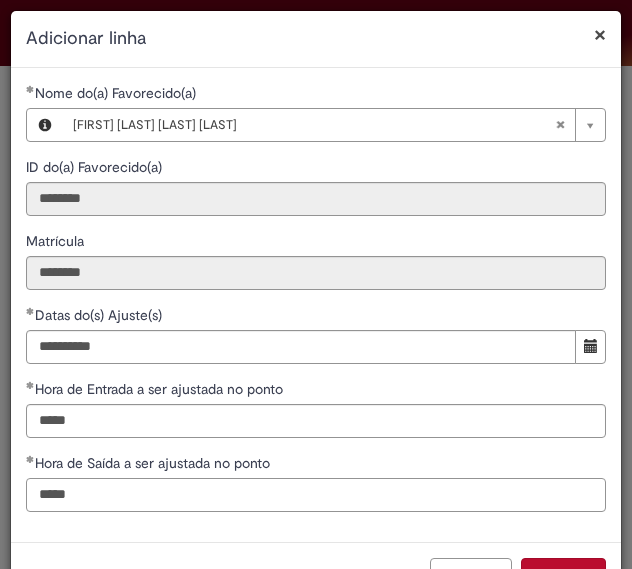 scroll, scrollTop: 46, scrollLeft: 0, axis: vertical 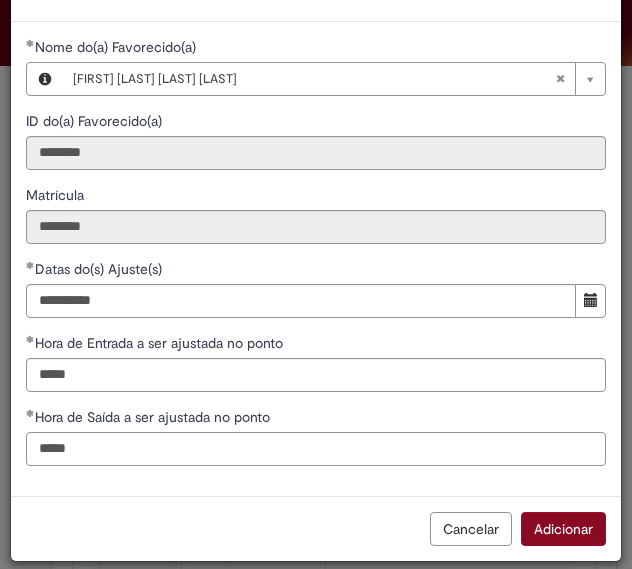 type on "*****" 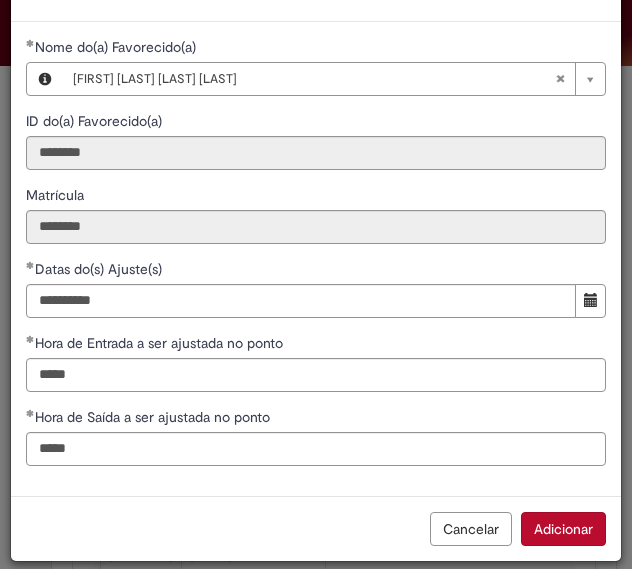 click on "Adicionar" at bounding box center [563, 529] 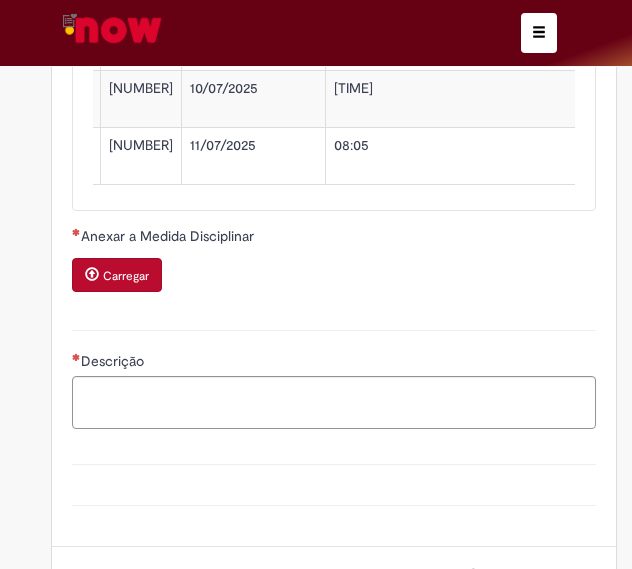 scroll, scrollTop: 2629, scrollLeft: 0, axis: vertical 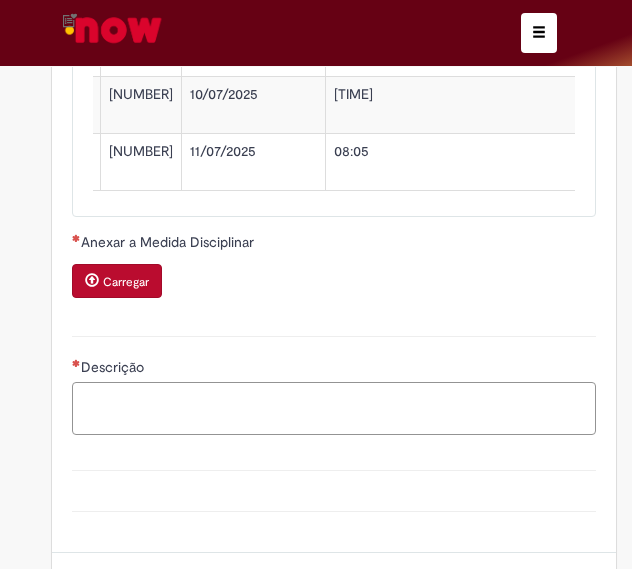 click on "Descrição" at bounding box center (334, 408) 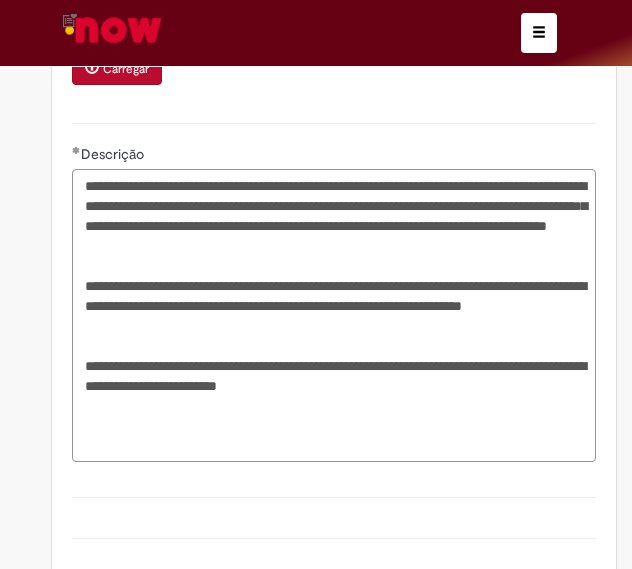 scroll, scrollTop: 2844, scrollLeft: 0, axis: vertical 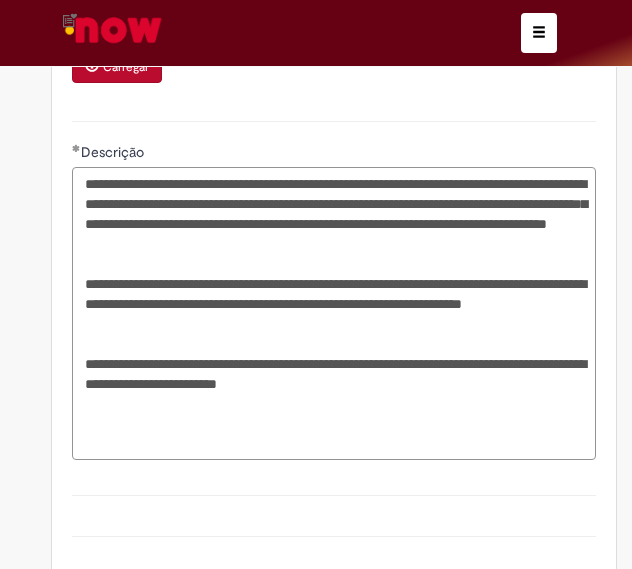 drag, startPoint x: 454, startPoint y: 207, endPoint x: 62, endPoint y: 203, distance: 392.02042 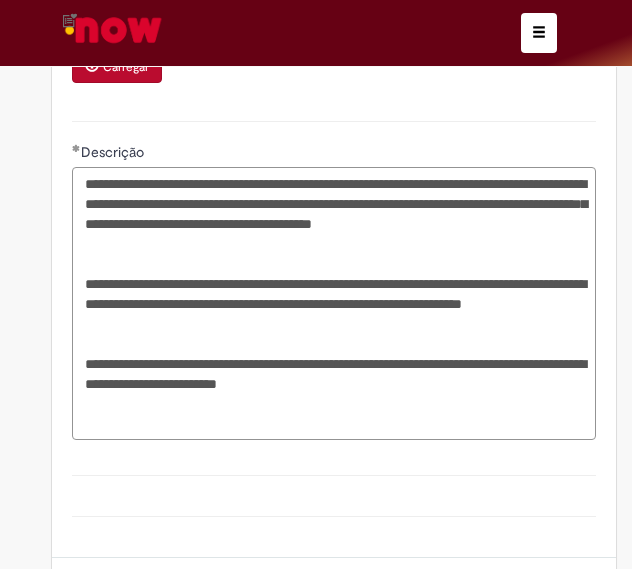 click on "**********" at bounding box center [334, 303] 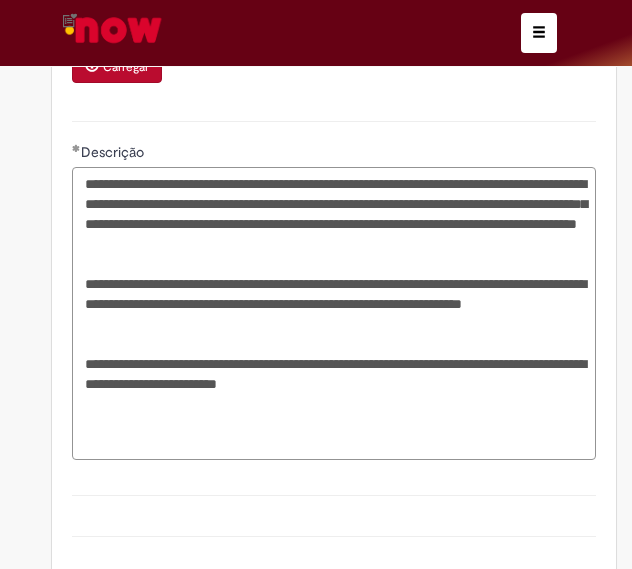 click on "**********" at bounding box center (334, 313) 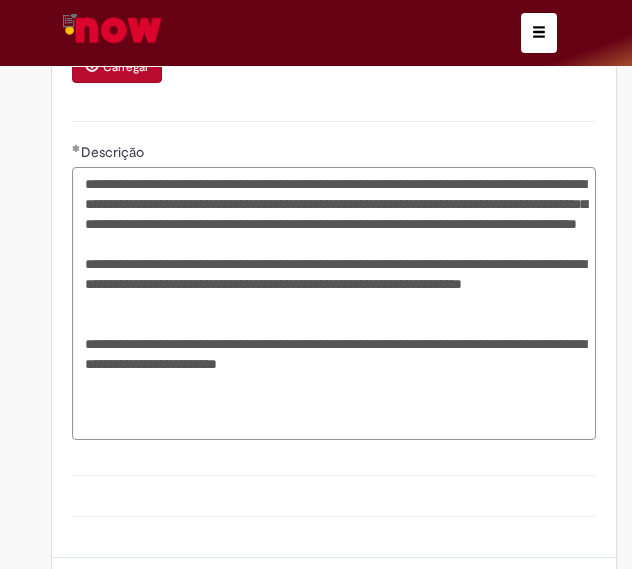 click on "**********" at bounding box center [334, 303] 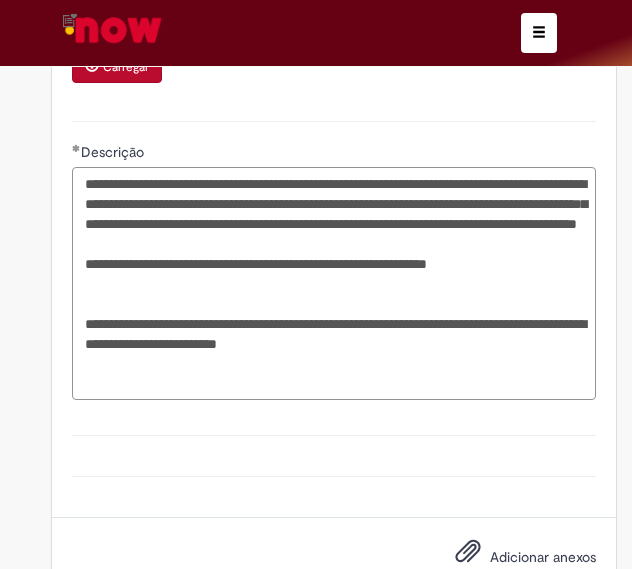 click on "**********" at bounding box center (334, 283) 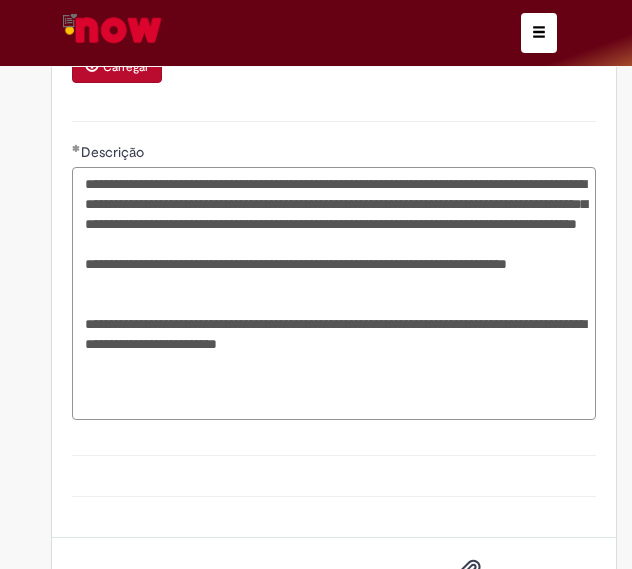 click on "**********" at bounding box center (334, 293) 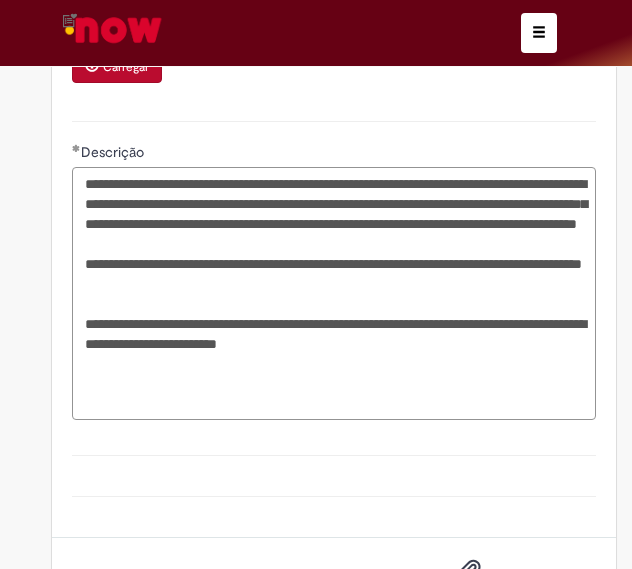 click on "**********" at bounding box center [334, 293] 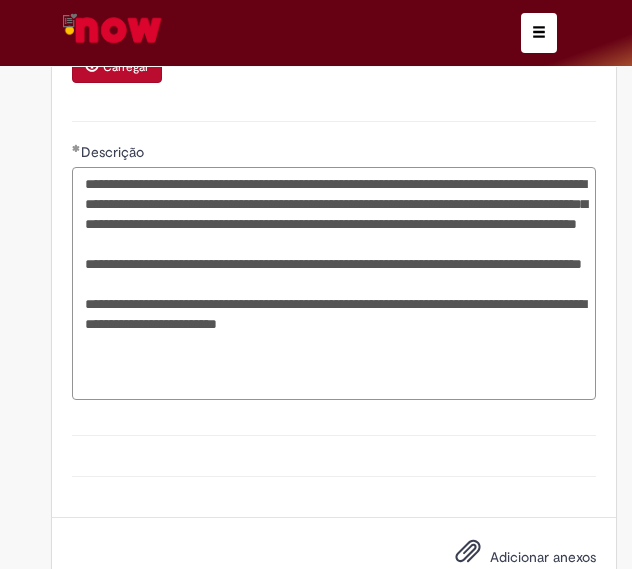 drag, startPoint x: 381, startPoint y: 409, endPoint x: 55, endPoint y: 387, distance: 326.7415 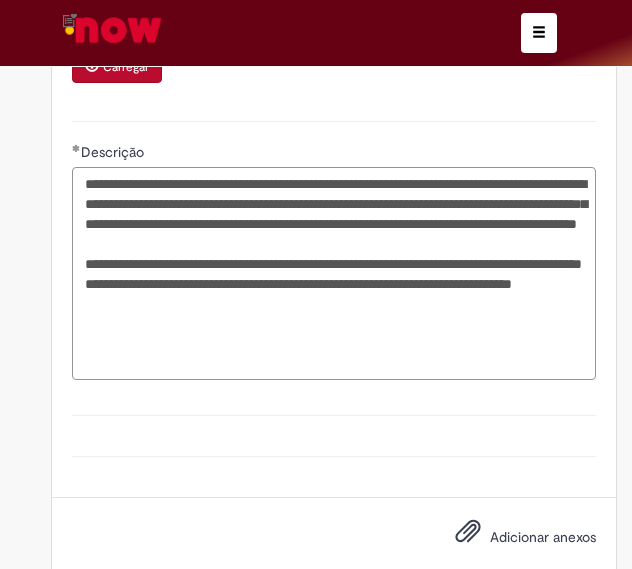 click on "**********" at bounding box center (334, 273) 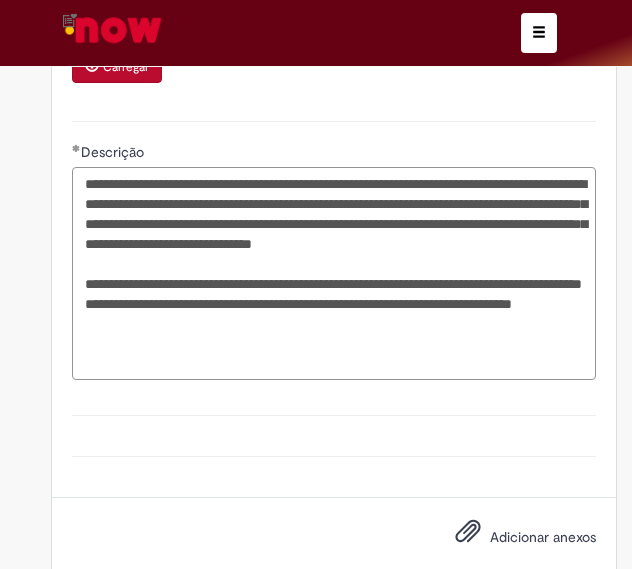 click on "**********" at bounding box center [334, 273] 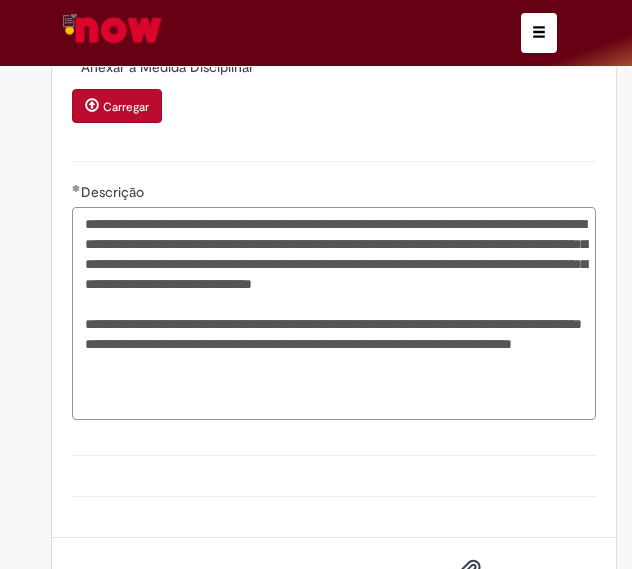 scroll, scrollTop: 2842, scrollLeft: 0, axis: vertical 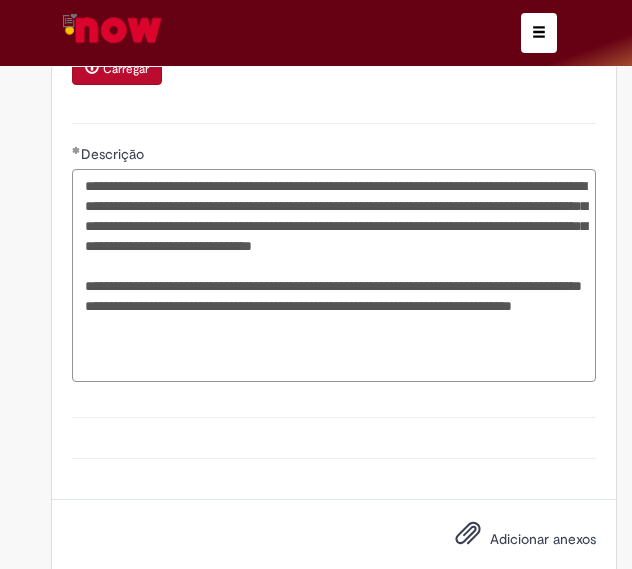 click on "**********" at bounding box center (334, 275) 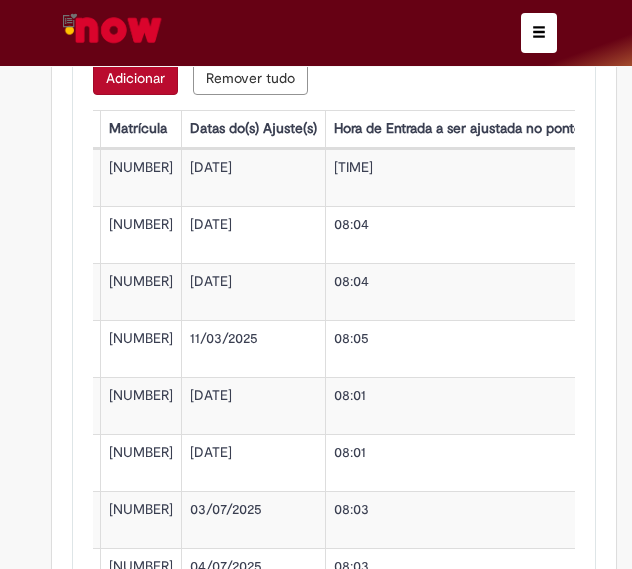 scroll, scrollTop: 1984, scrollLeft: 0, axis: vertical 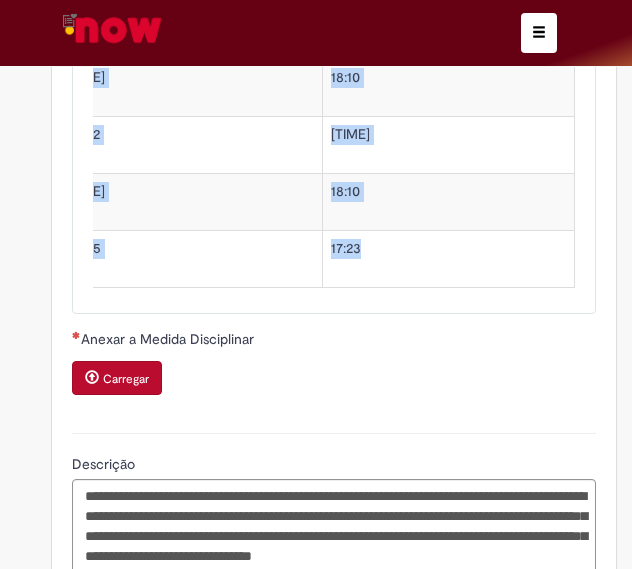 drag, startPoint x: 180, startPoint y: 181, endPoint x: 408, endPoint y: 251, distance: 238.50366 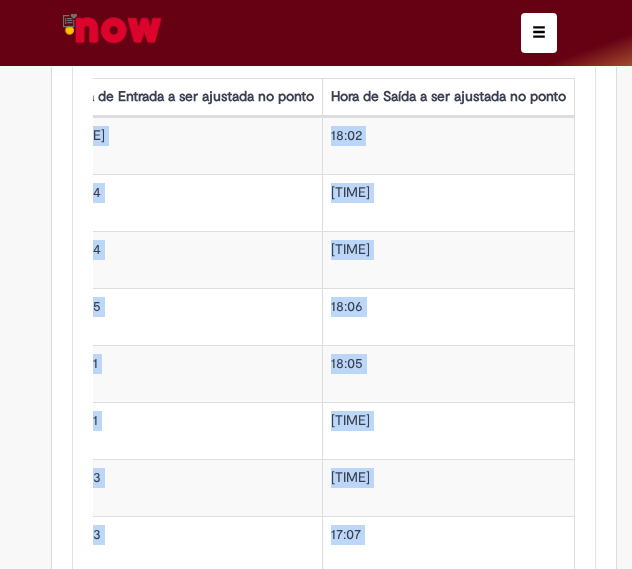 scroll, scrollTop: 2076, scrollLeft: 0, axis: vertical 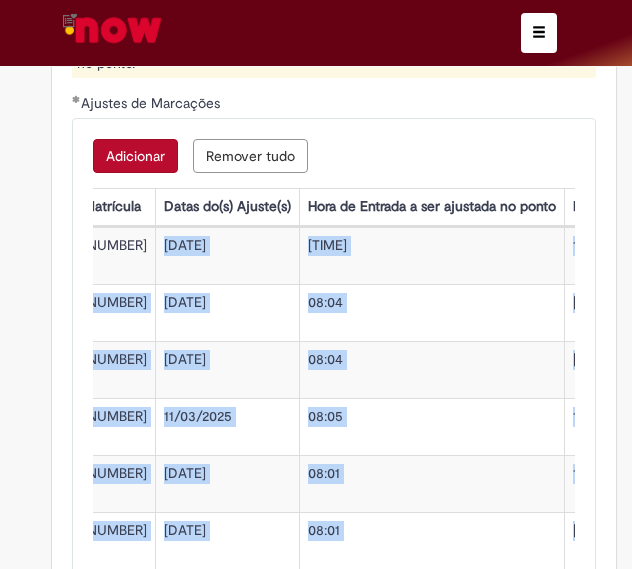 click on "[DATE]" at bounding box center [227, 255] 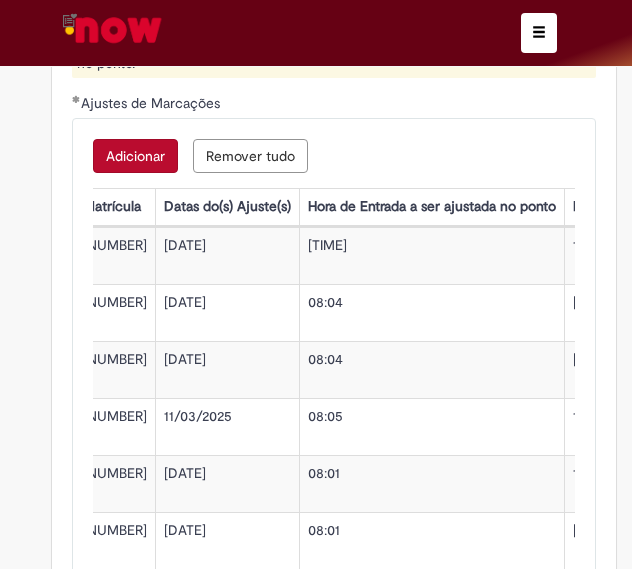 drag, startPoint x: 234, startPoint y: 256, endPoint x: 139, endPoint y: 243, distance: 95.885345 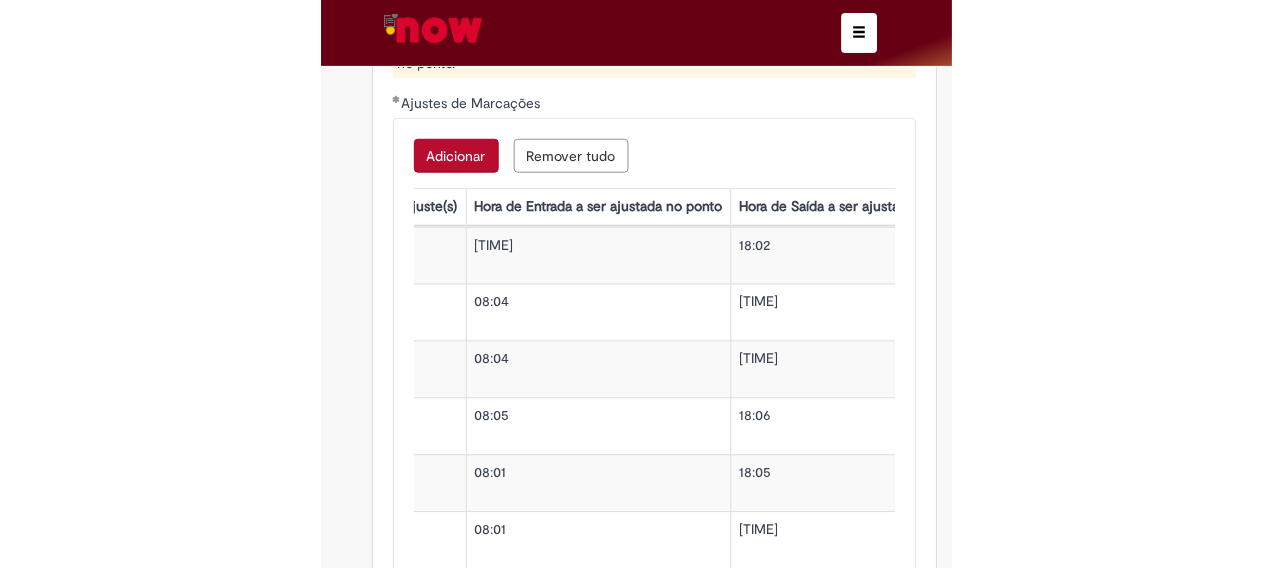 scroll, scrollTop: 0, scrollLeft: 574, axis: horizontal 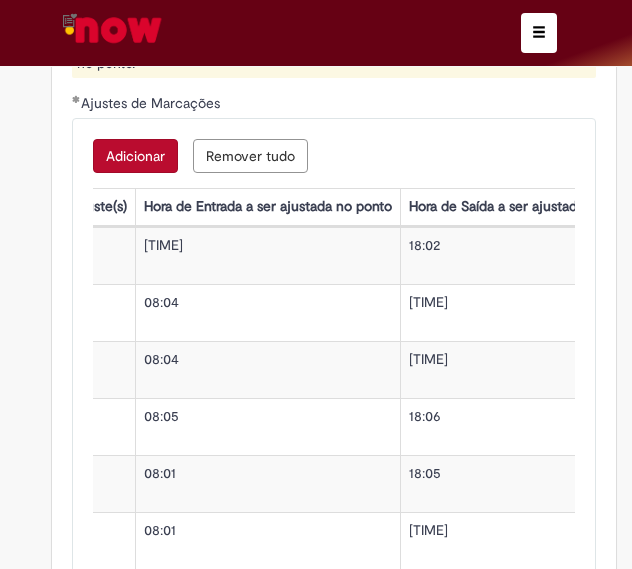 drag, startPoint x: 176, startPoint y: 259, endPoint x: 124, endPoint y: 257, distance: 52.03845 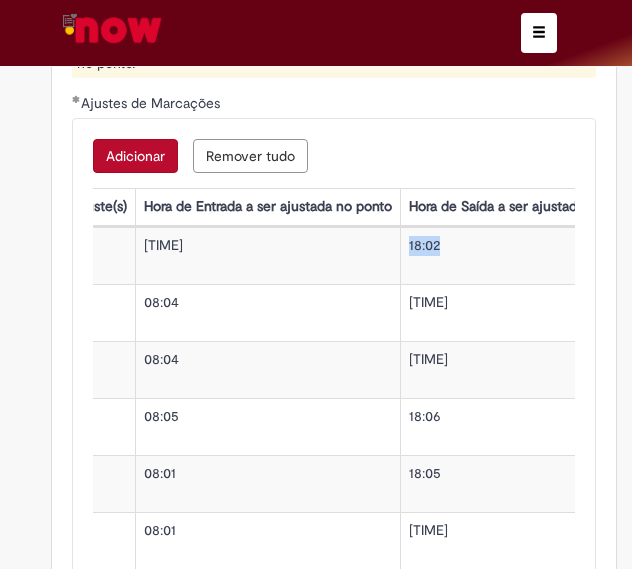 drag, startPoint x: 445, startPoint y: 260, endPoint x: 396, endPoint y: 259, distance: 49.010204 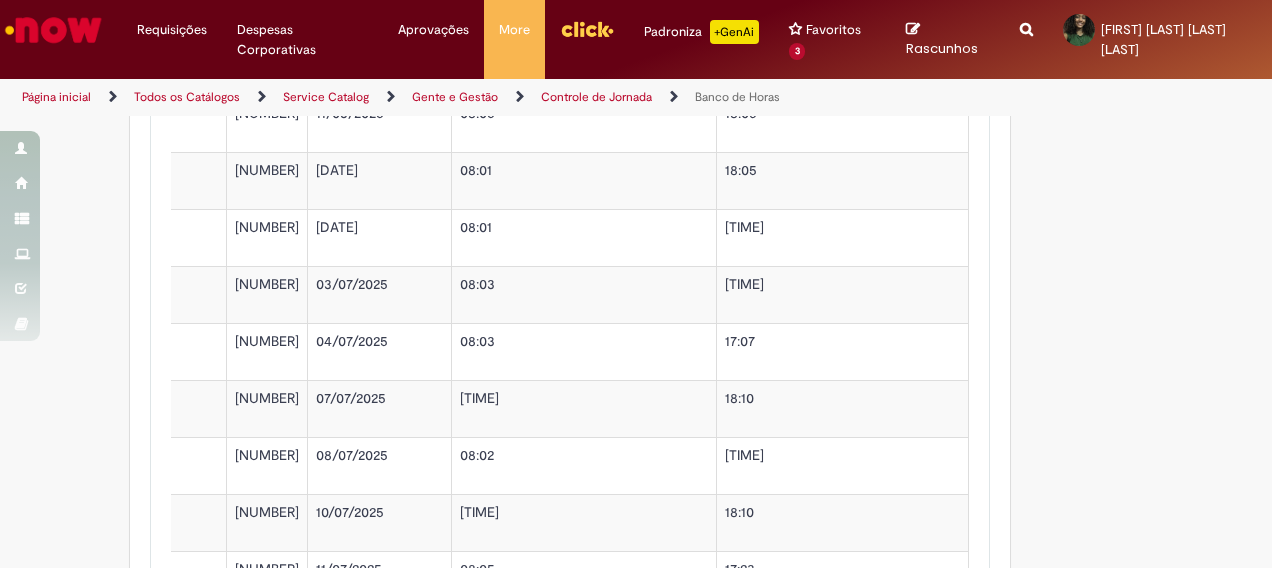 scroll, scrollTop: 0, scrollLeft: 333, axis: horizontal 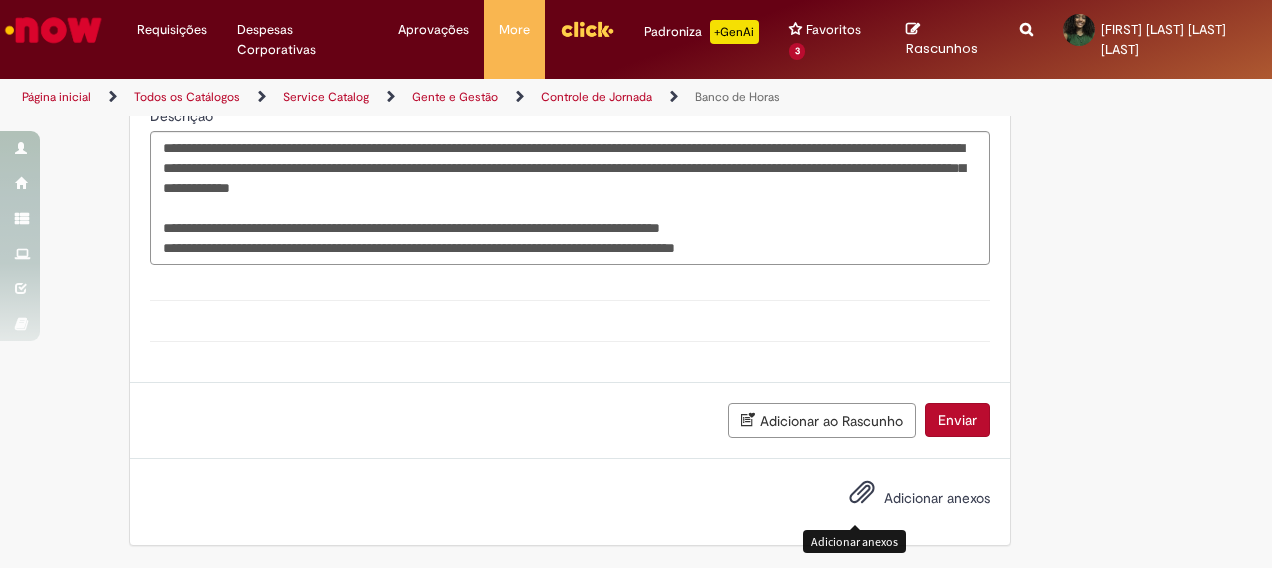 click on "Adicionar anexos" at bounding box center (862, 497) 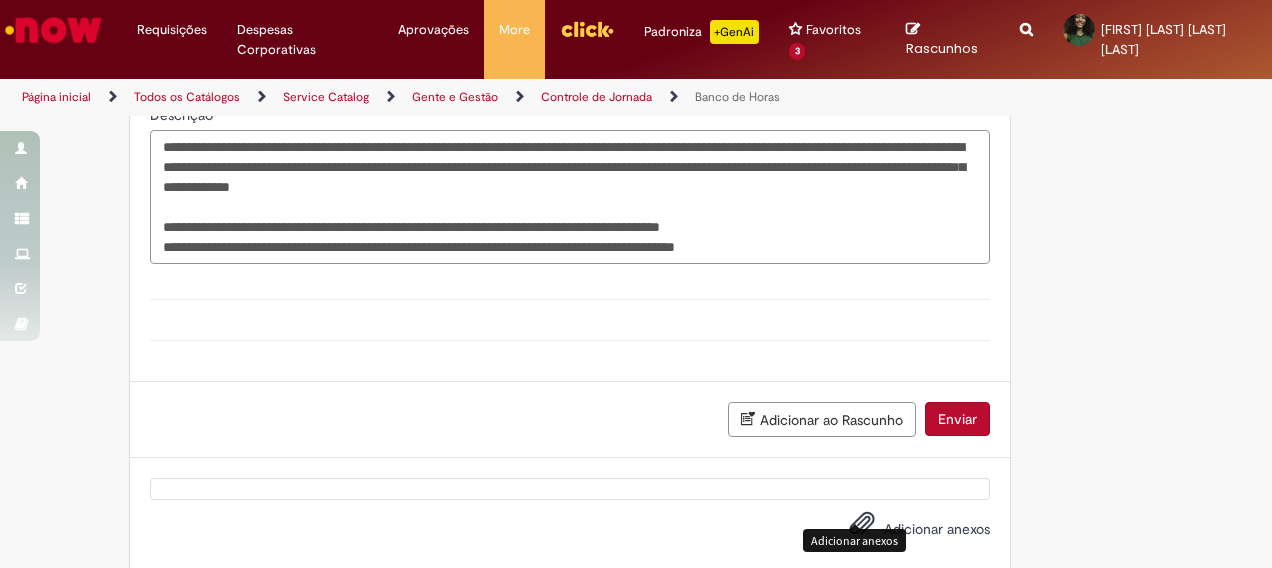 click on "**********" at bounding box center [570, 196] 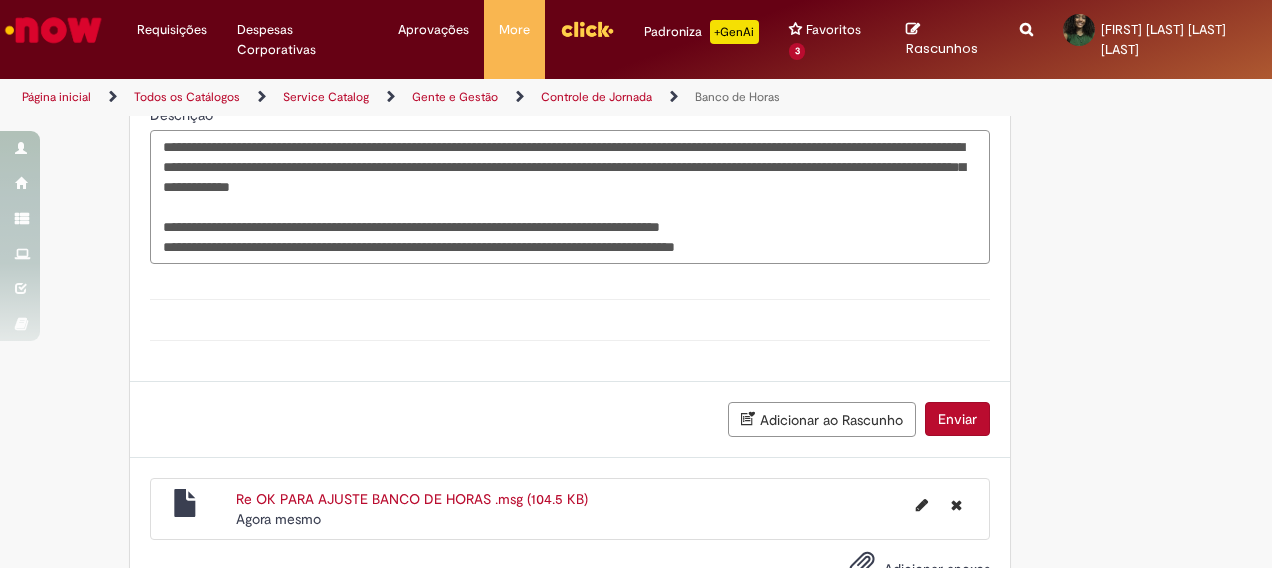 click on "**********" at bounding box center [570, 196] 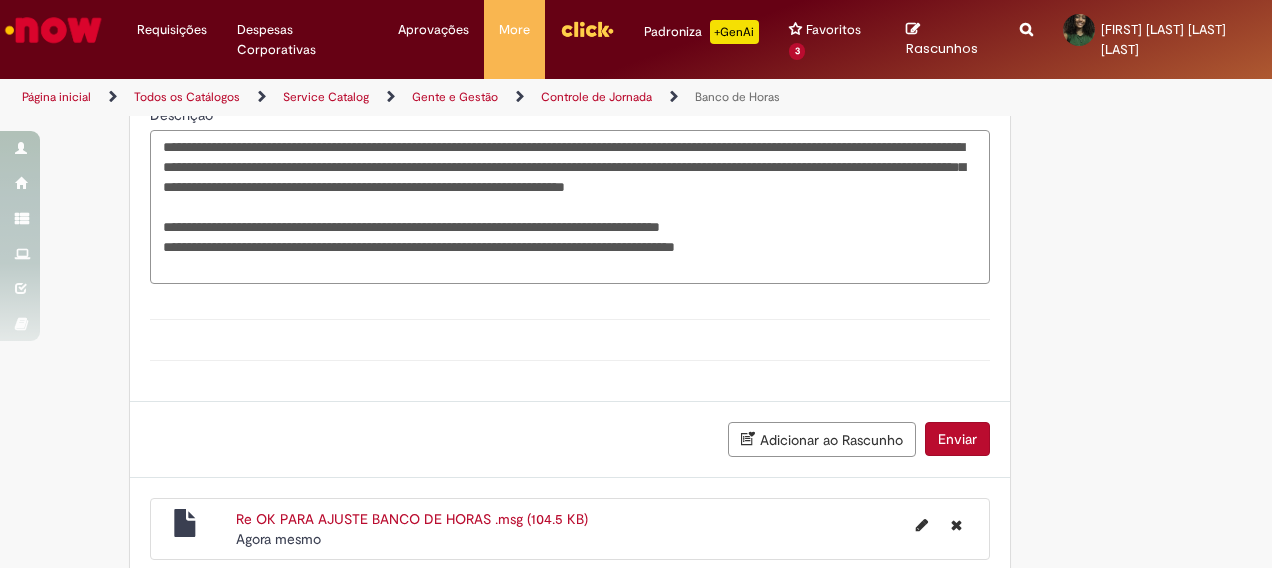 click on "**********" at bounding box center (570, 206) 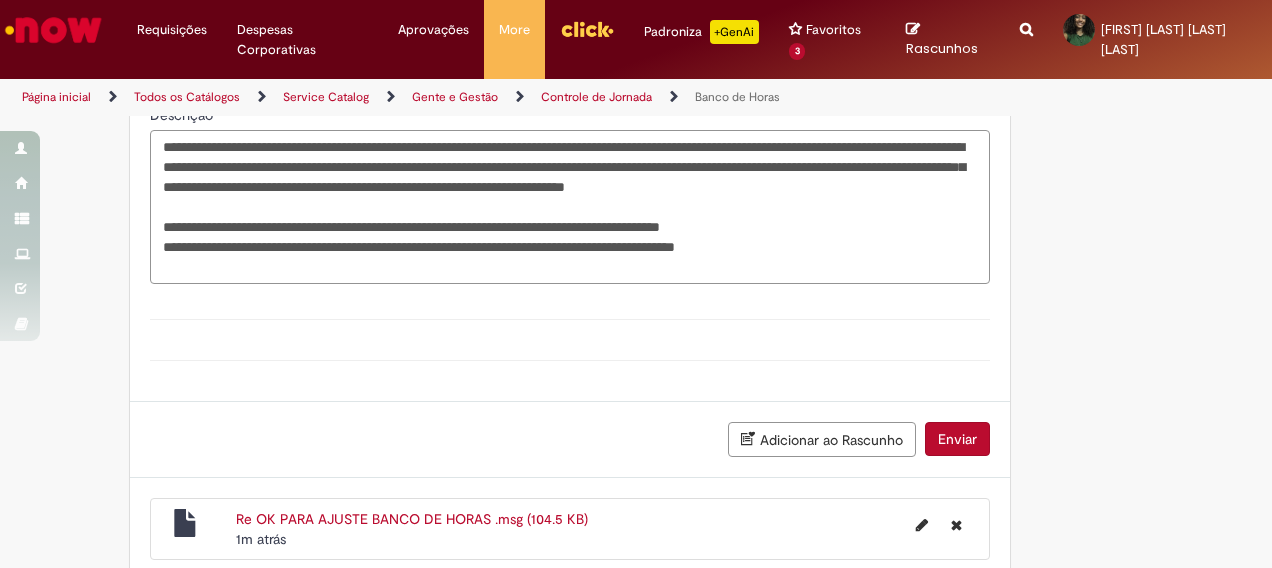 click on "**********" at bounding box center (570, 206) 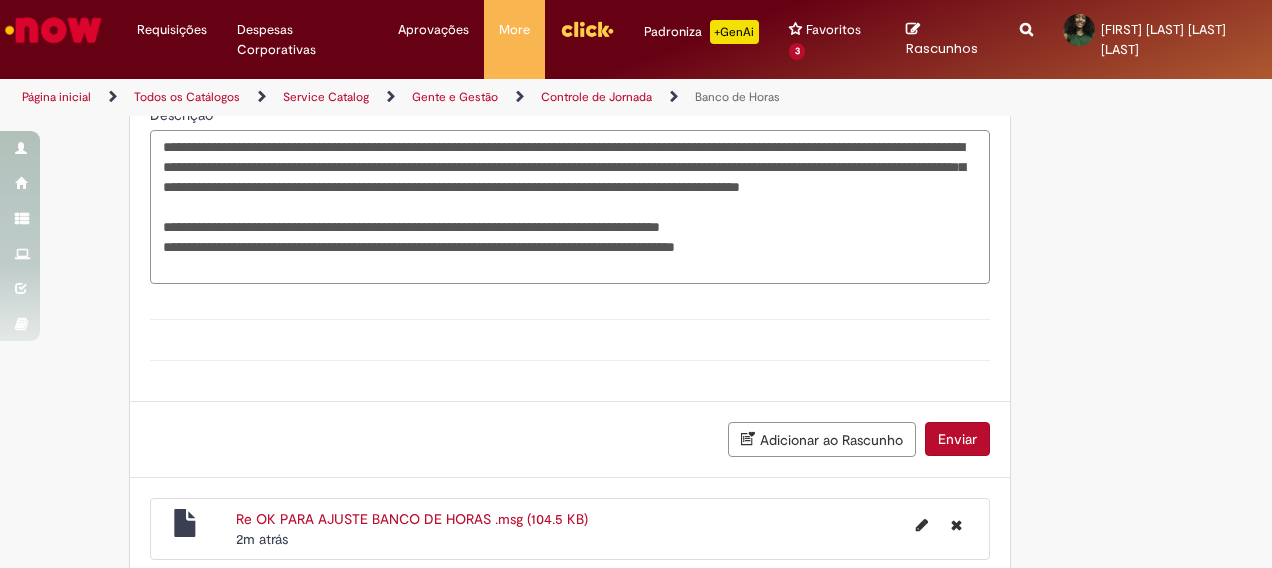 drag, startPoint x: 458, startPoint y: 212, endPoint x: 367, endPoint y: 212, distance: 91 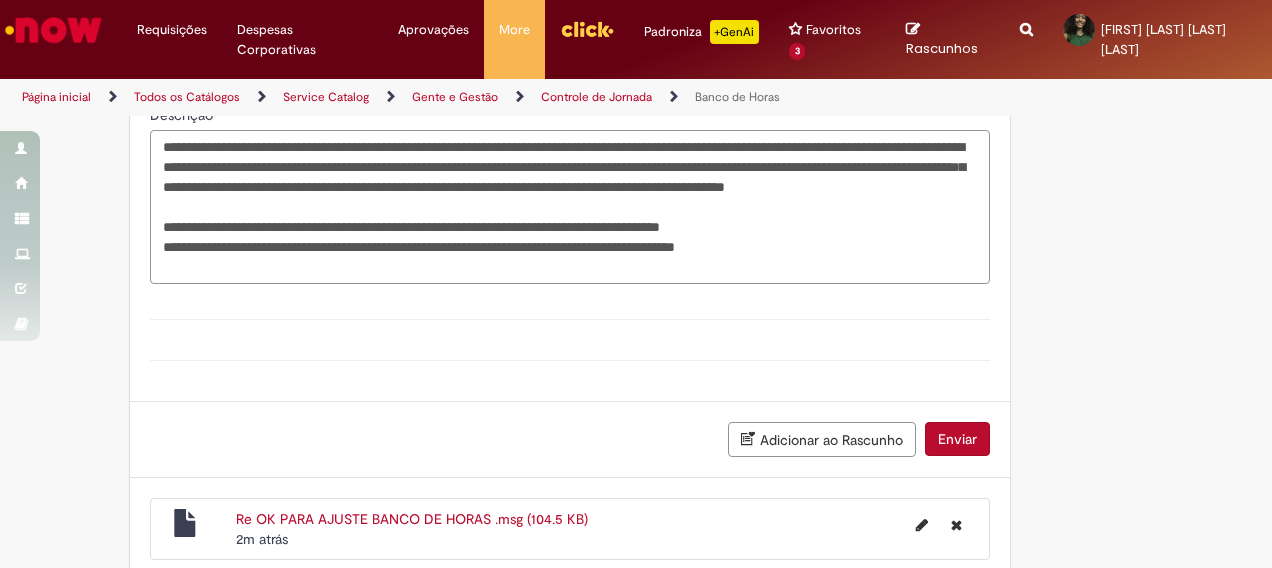 click on "**********" at bounding box center [570, 206] 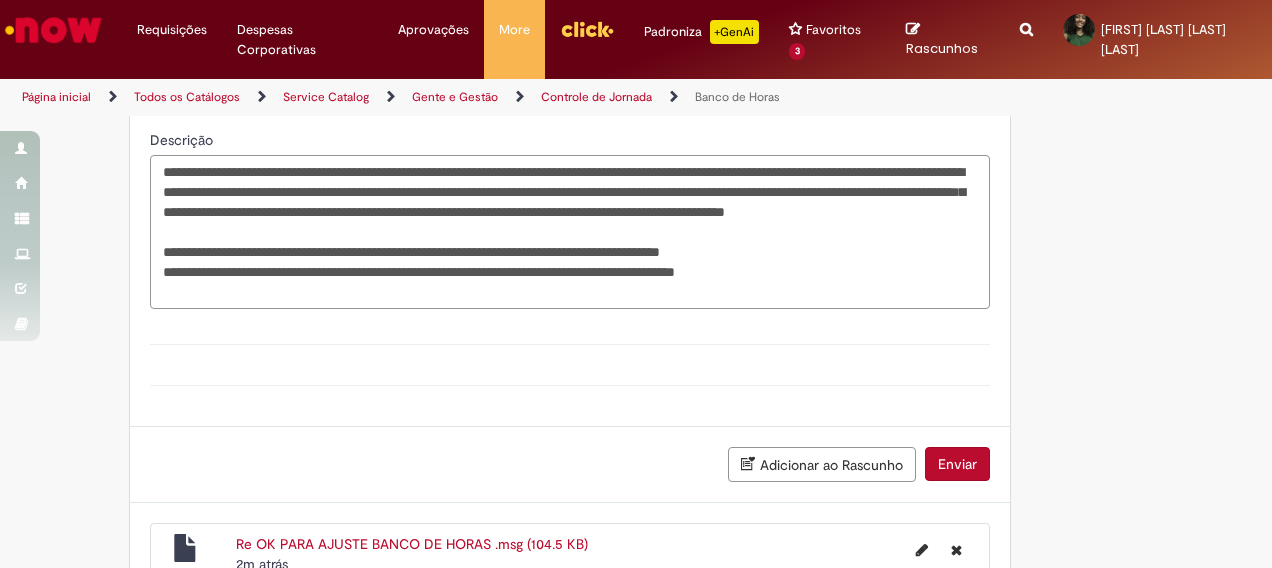 scroll, scrollTop: 2552, scrollLeft: 0, axis: vertical 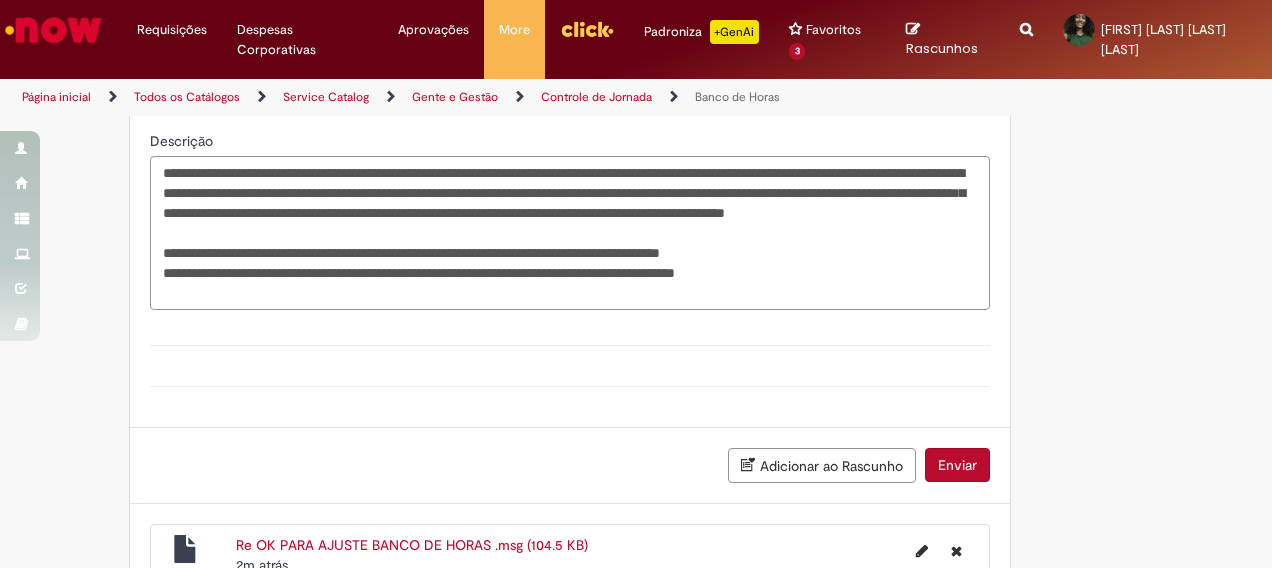 click on "**********" at bounding box center [570, 232] 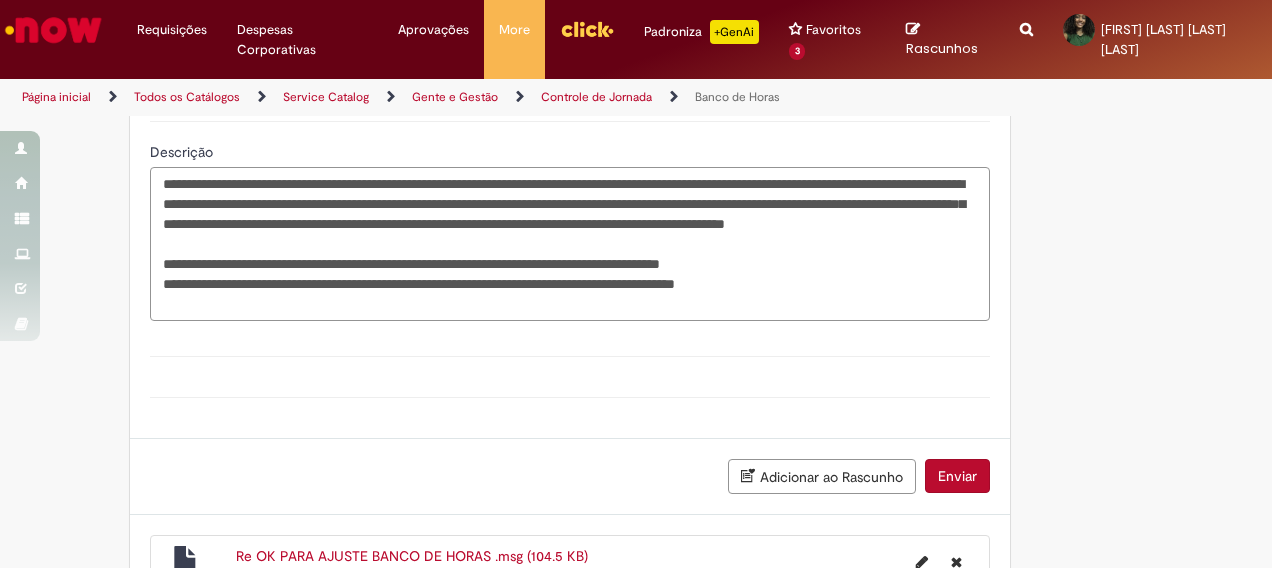 scroll, scrollTop: 2544, scrollLeft: 0, axis: vertical 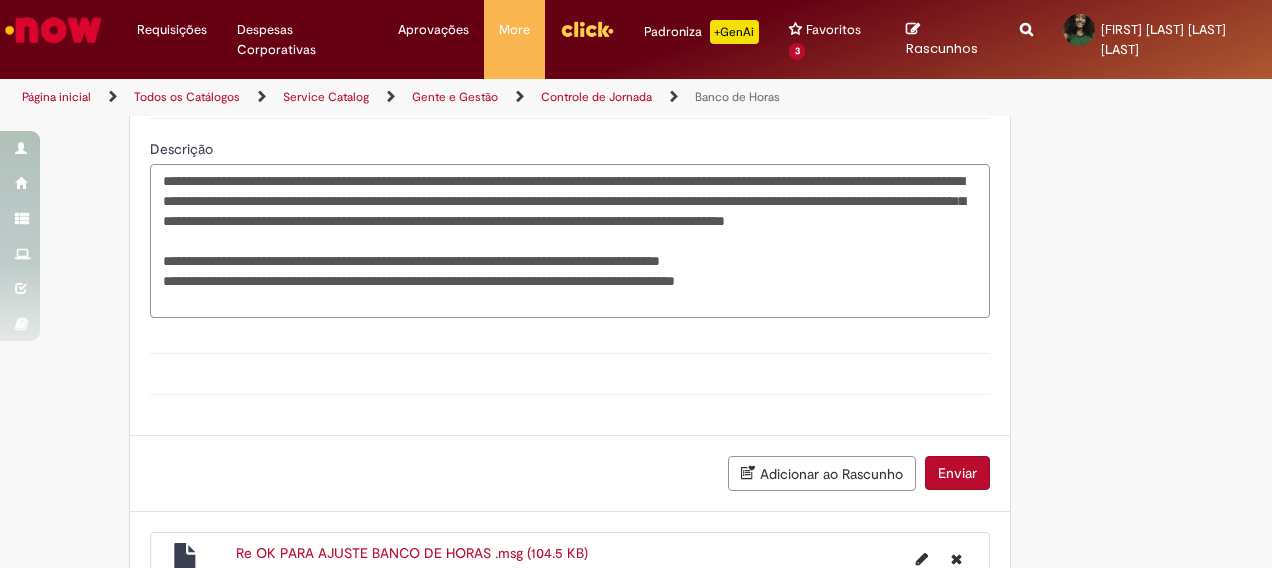 click on "**********" at bounding box center [570, 240] 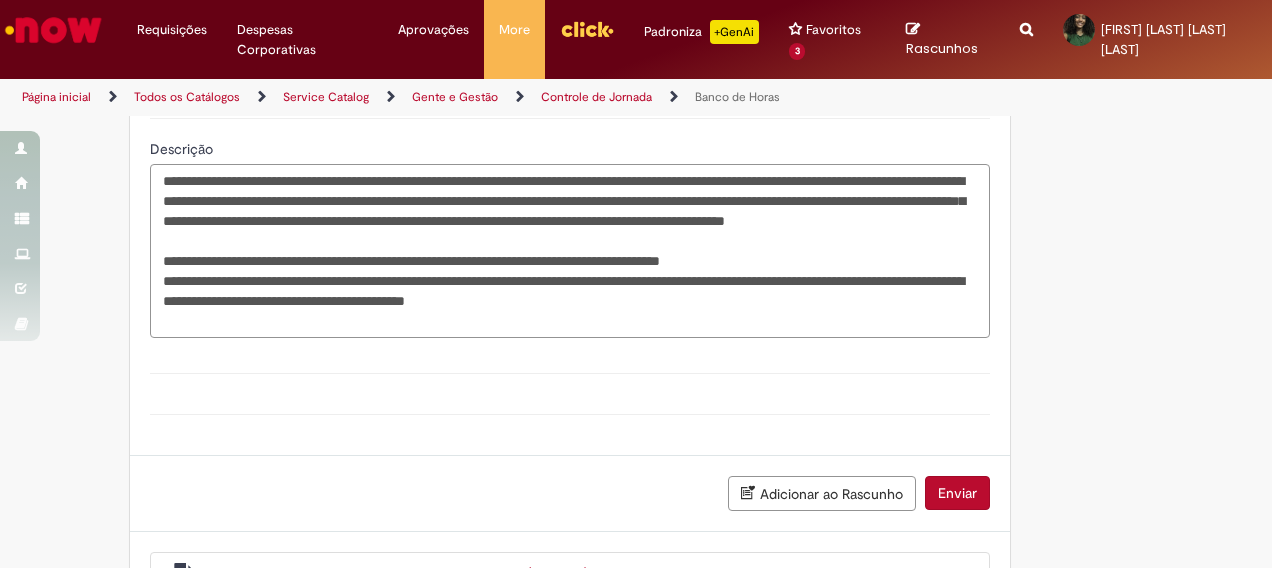 scroll, scrollTop: 2572, scrollLeft: 0, axis: vertical 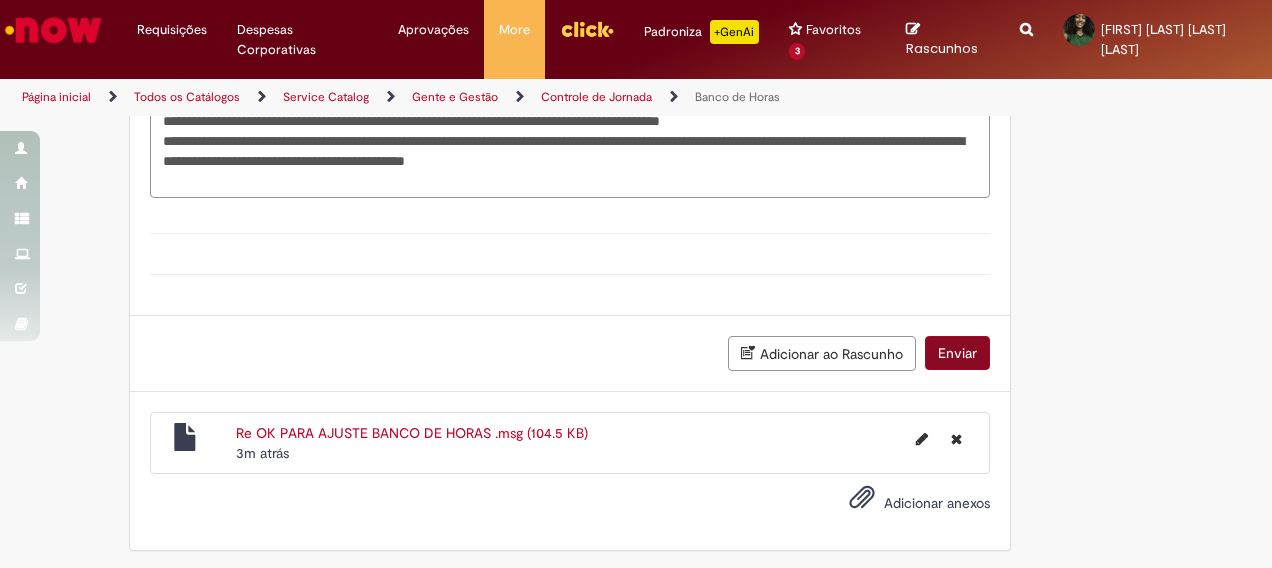 type on "**********" 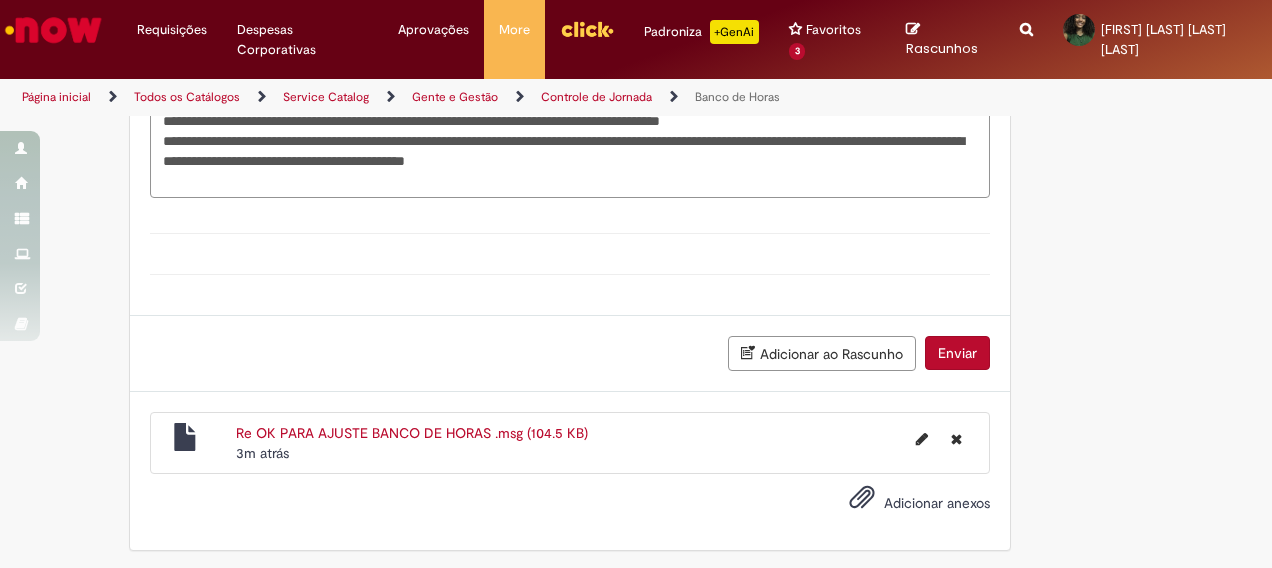 click on "Enviar" at bounding box center [957, 353] 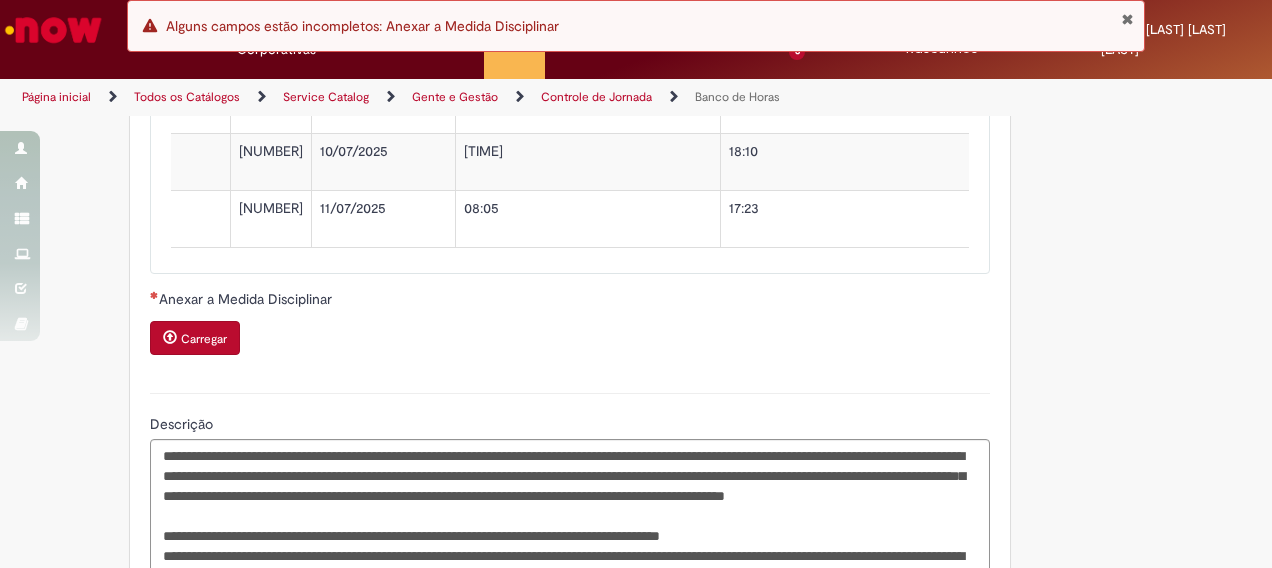 scroll, scrollTop: 2191, scrollLeft: 0, axis: vertical 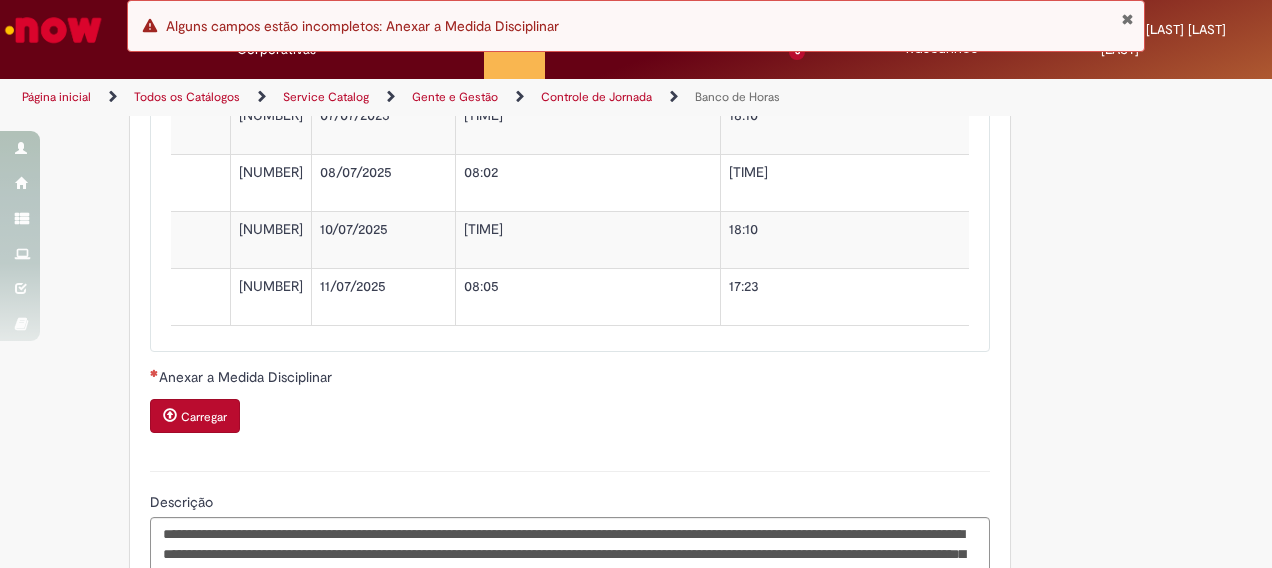 click on "Carregar" at bounding box center (204, 417) 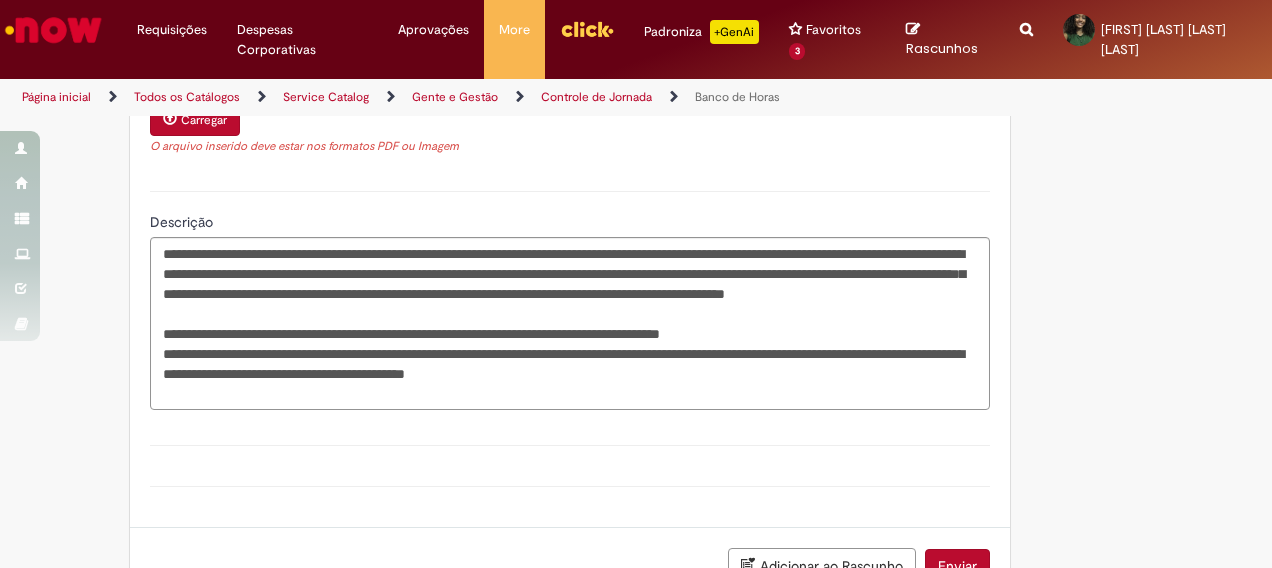 scroll, scrollTop: 2488, scrollLeft: 0, axis: vertical 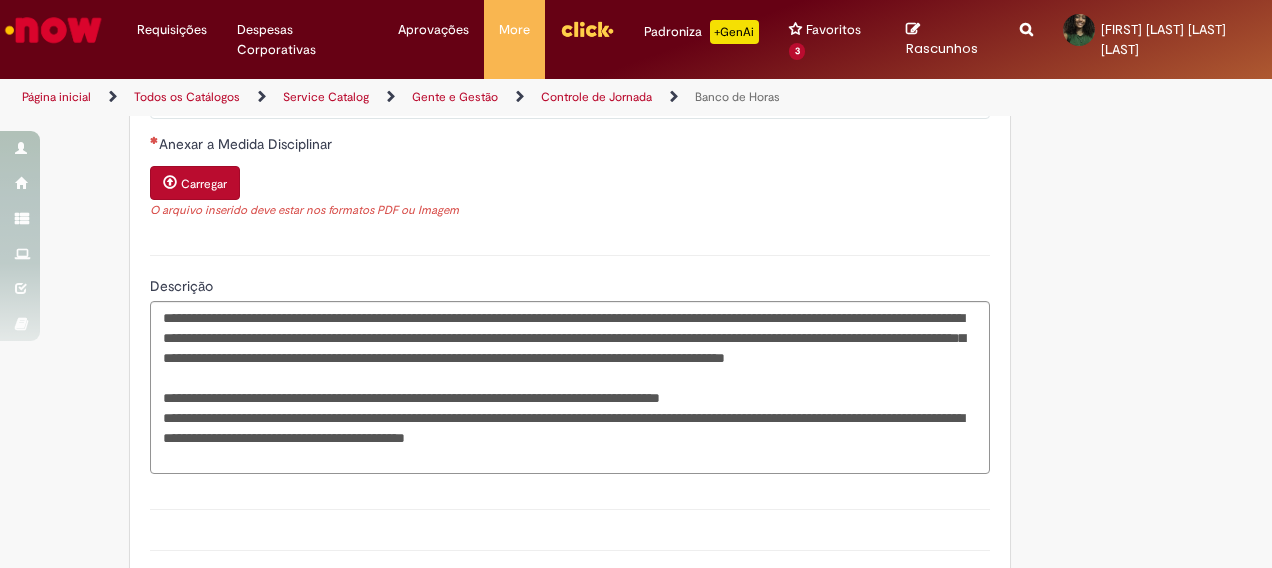 click on "Carregar" at bounding box center (204, 184) 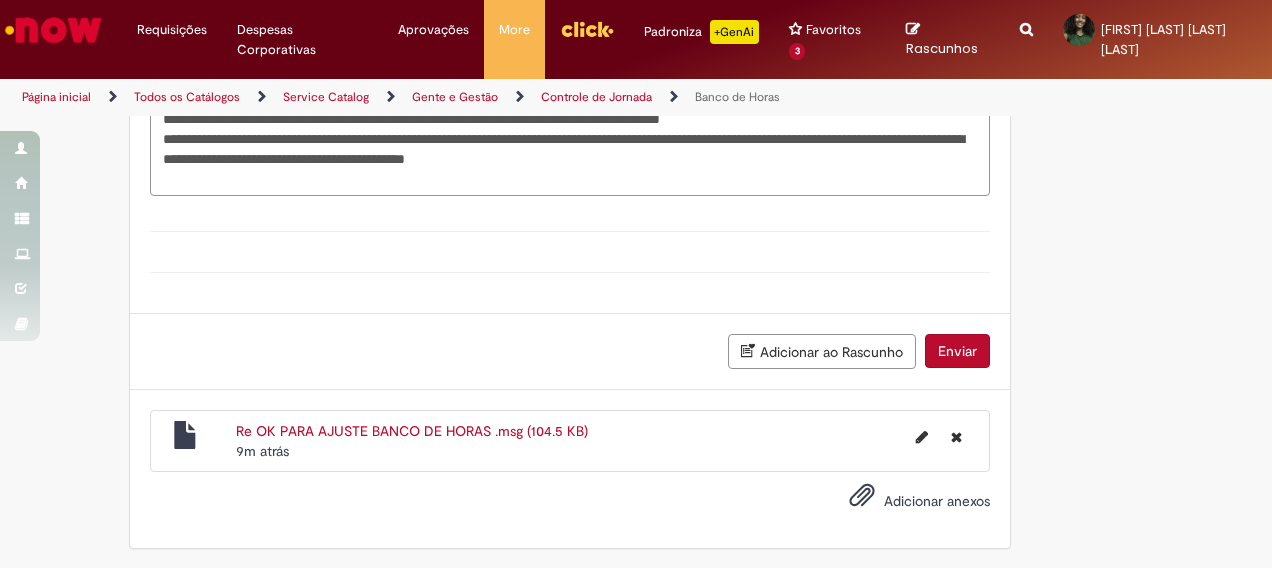 scroll, scrollTop: 2709, scrollLeft: 0, axis: vertical 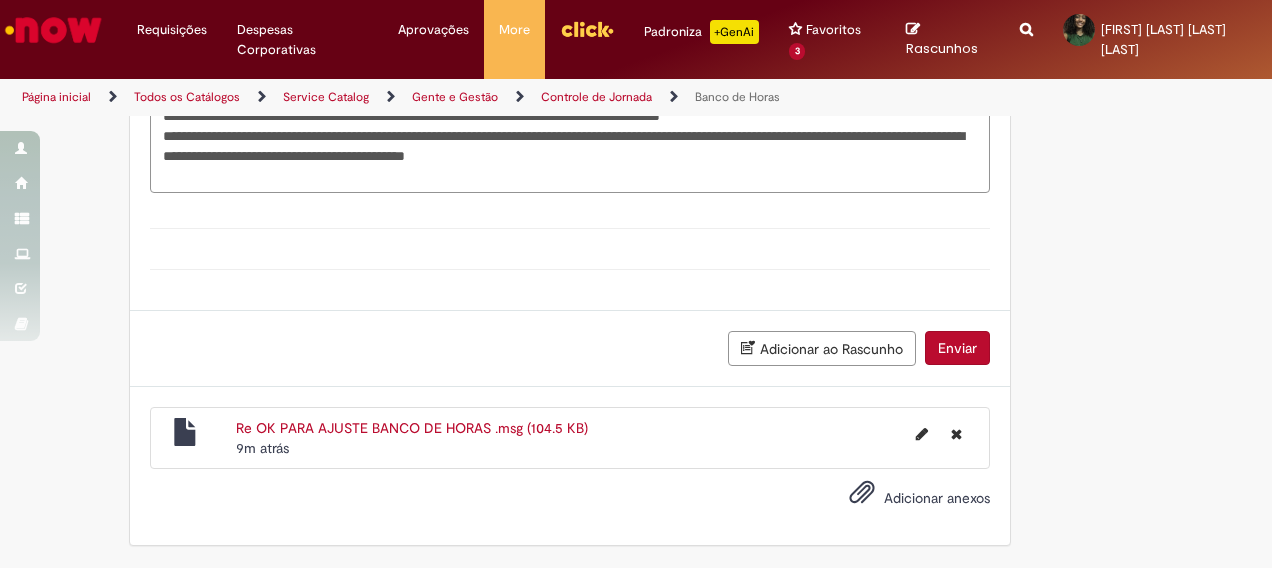 click on "Enviar" at bounding box center (957, 348) 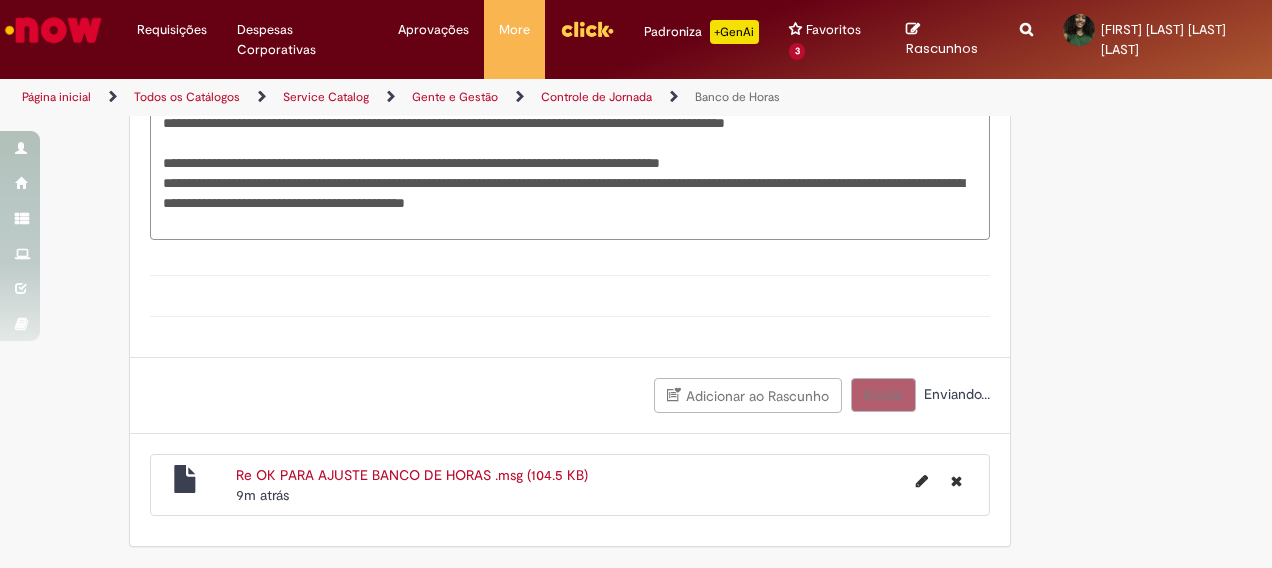 scroll, scrollTop: 2664, scrollLeft: 0, axis: vertical 